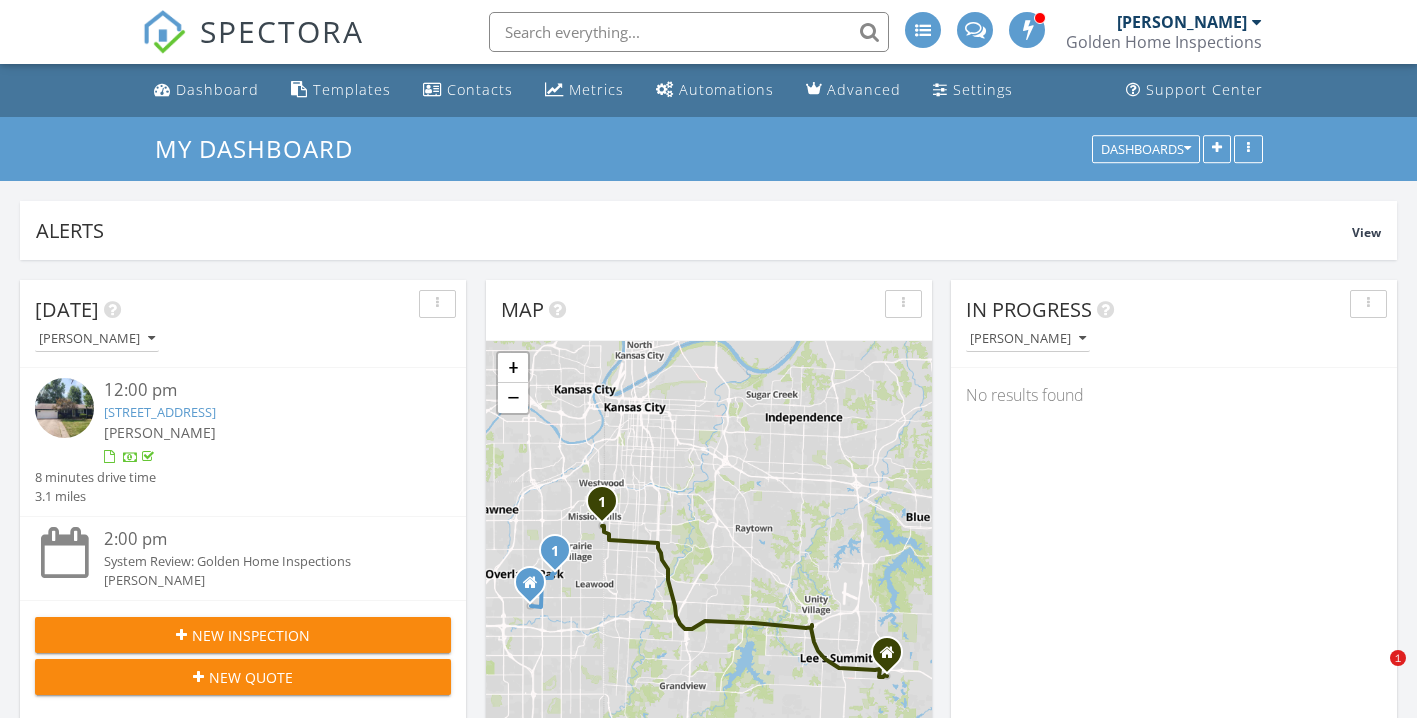 scroll, scrollTop: 945, scrollLeft: 0, axis: vertical 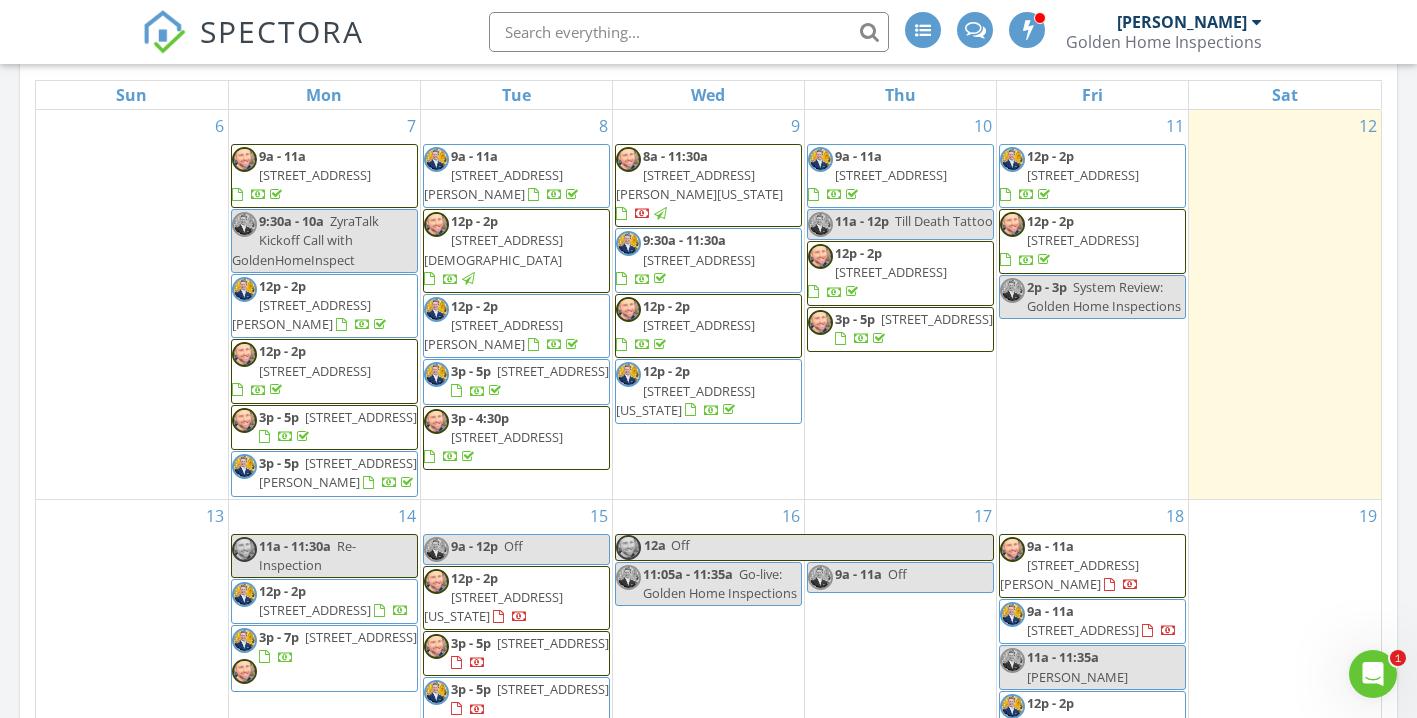 click on "8a - 11:30a
4943 Ward Pkwy, Kansas City 64112" at bounding box center (708, 186) 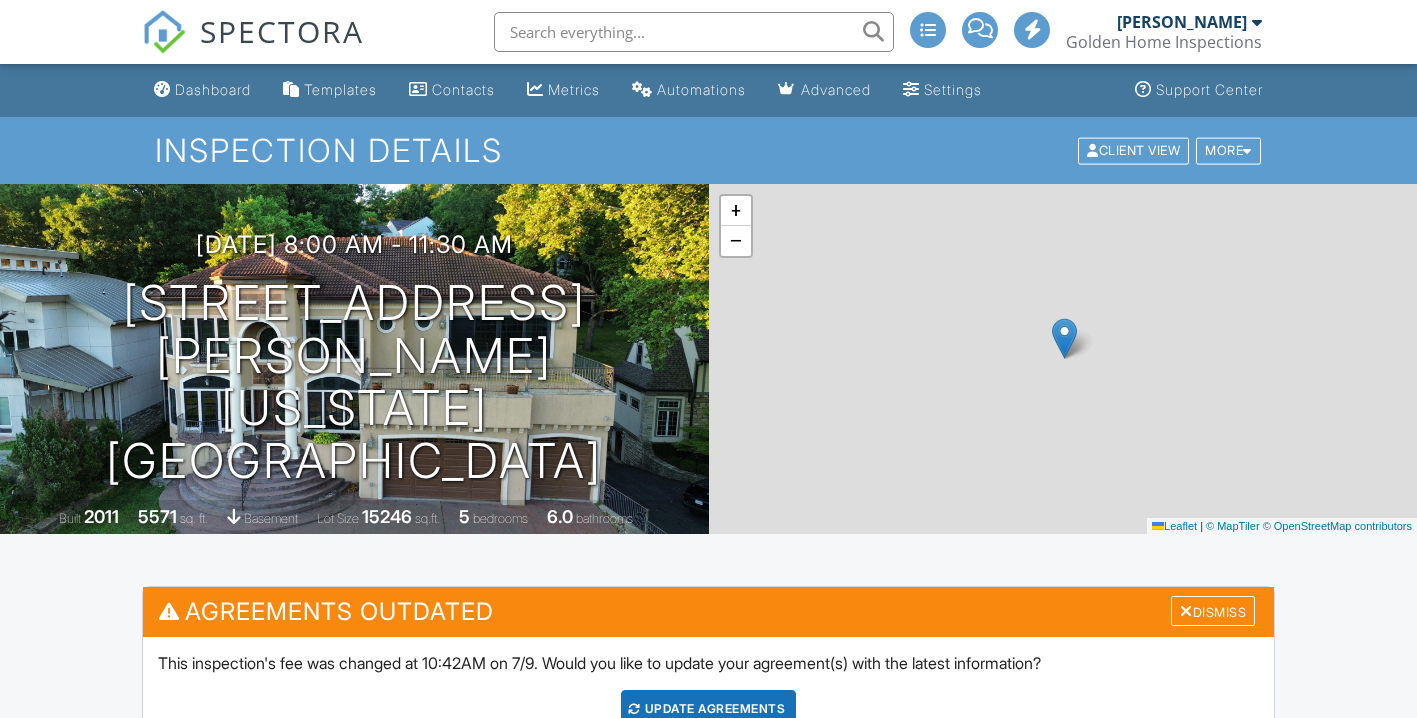 scroll, scrollTop: 0, scrollLeft: 0, axis: both 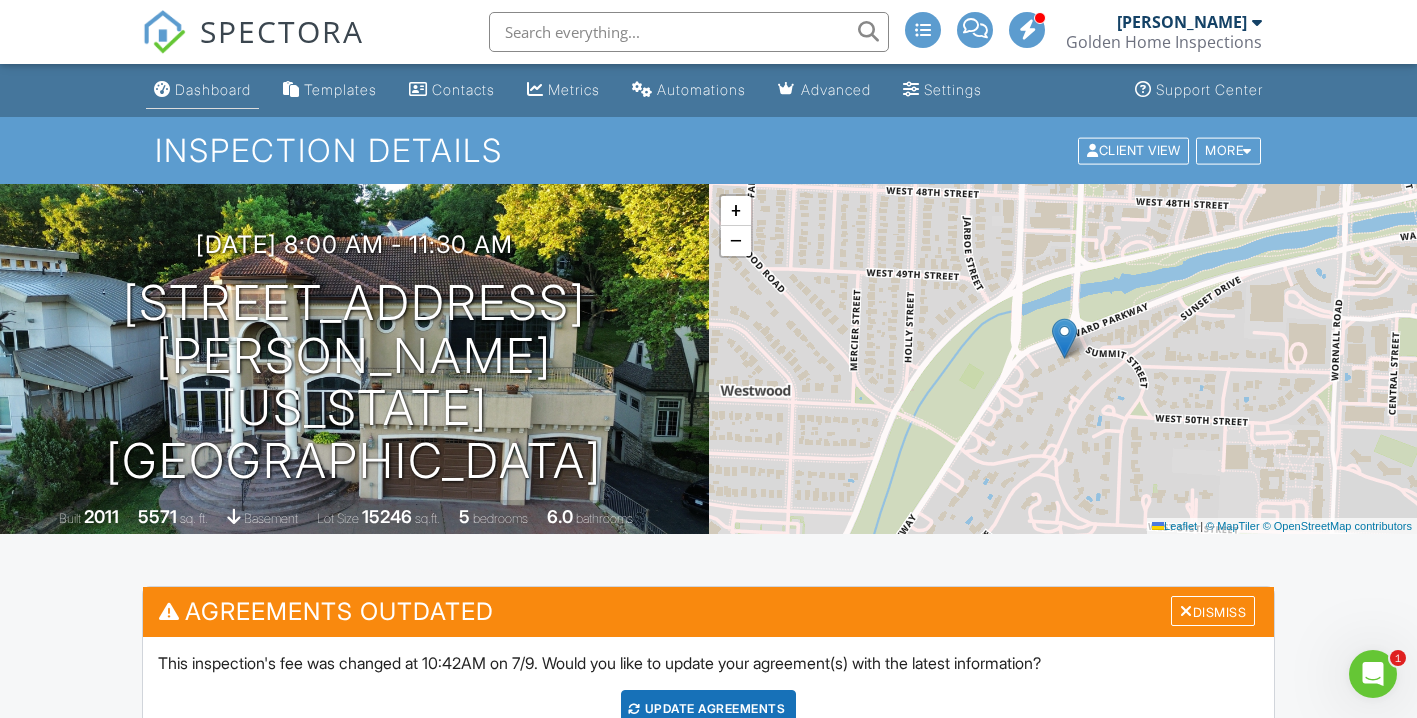 click on "Dashboard" at bounding box center (213, 89) 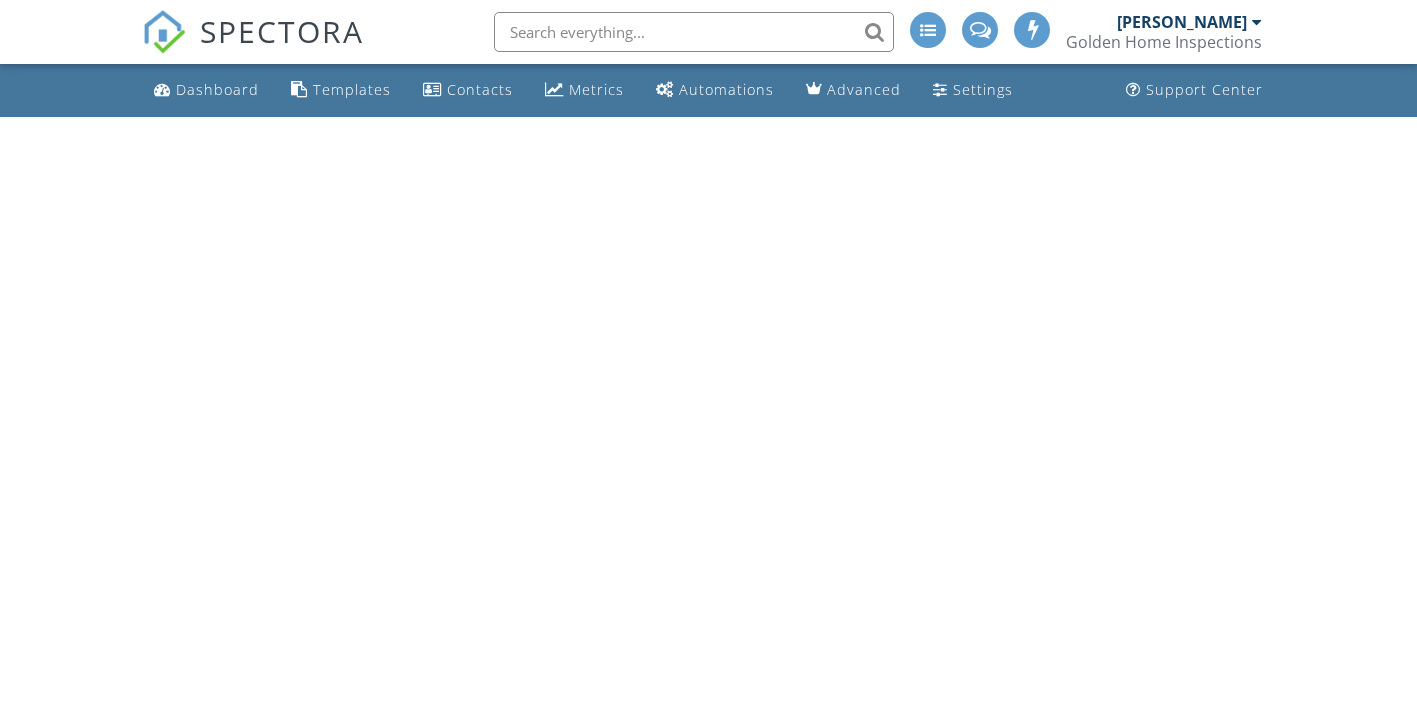 scroll, scrollTop: 0, scrollLeft: 0, axis: both 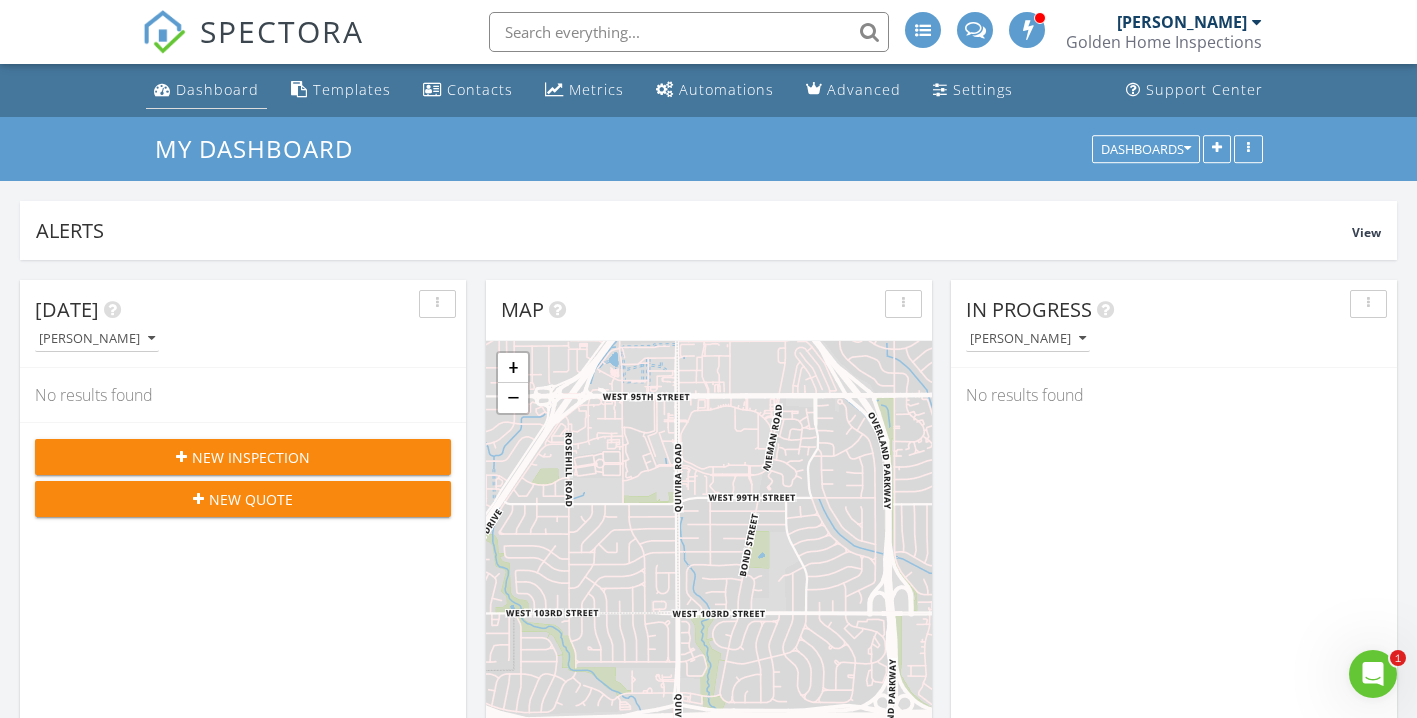 click on "Dashboard" at bounding box center [217, 89] 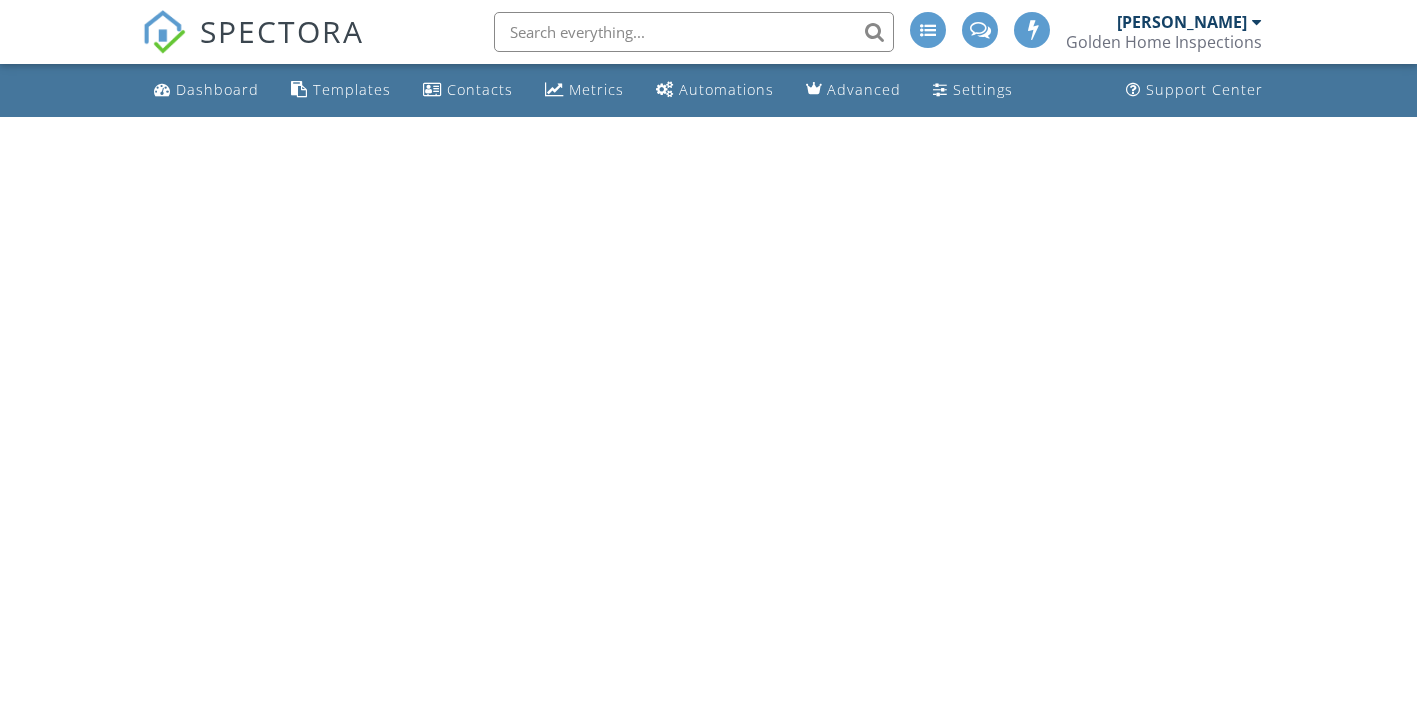scroll, scrollTop: 0, scrollLeft: 0, axis: both 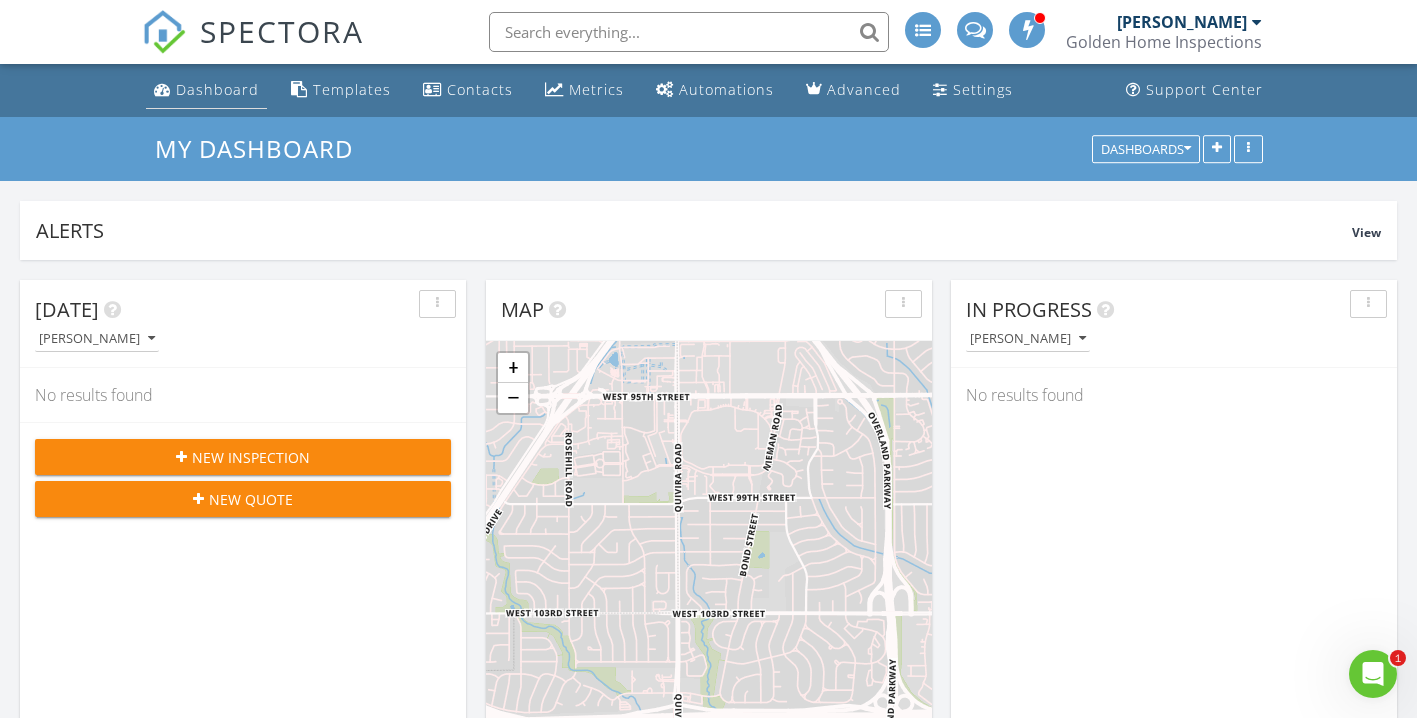 click on "Dashboard" at bounding box center (217, 89) 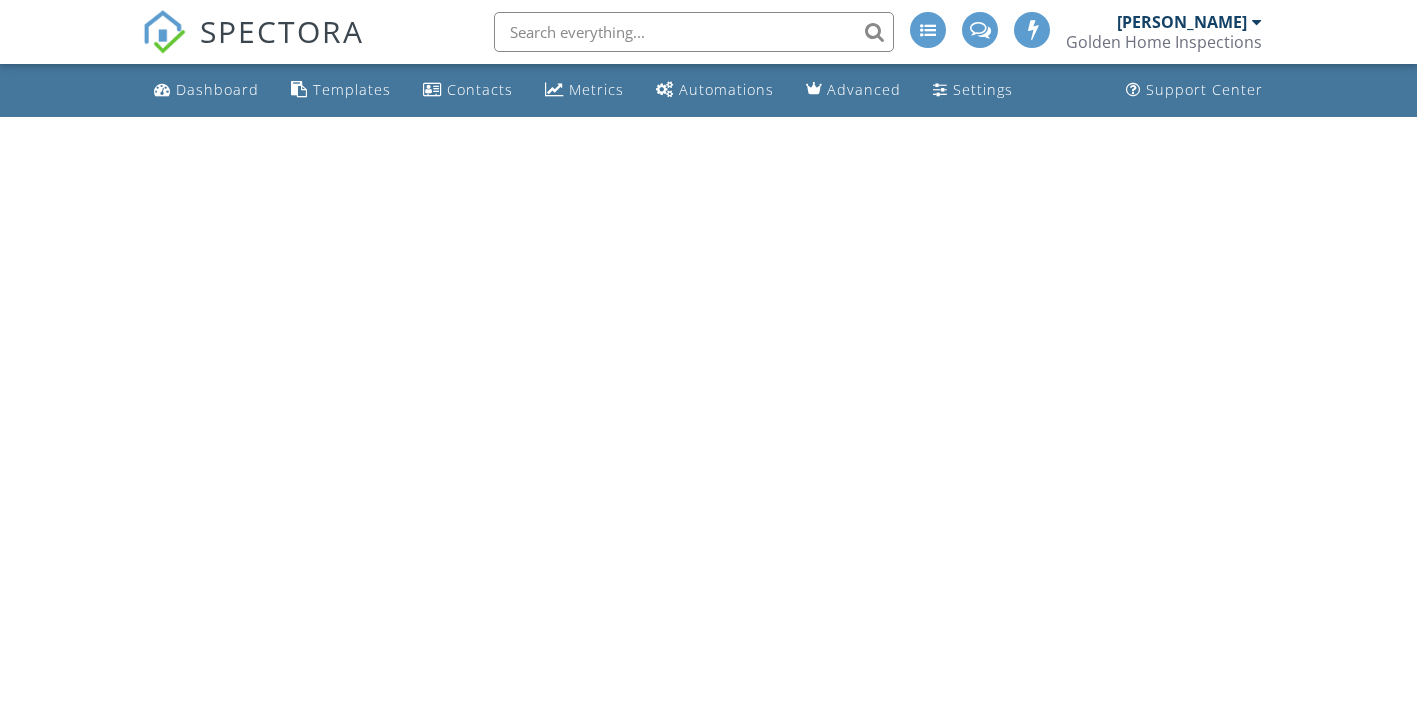 scroll, scrollTop: 0, scrollLeft: 0, axis: both 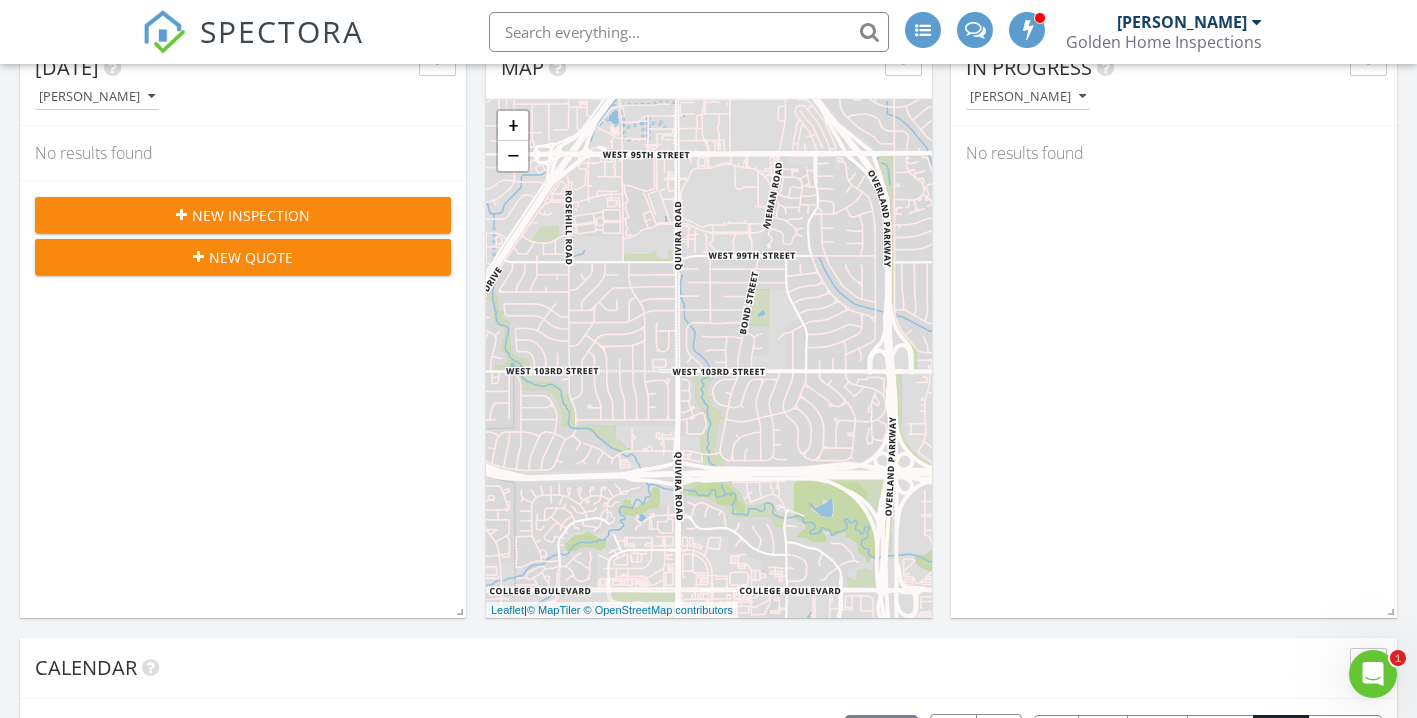 click at bounding box center [164, 32] 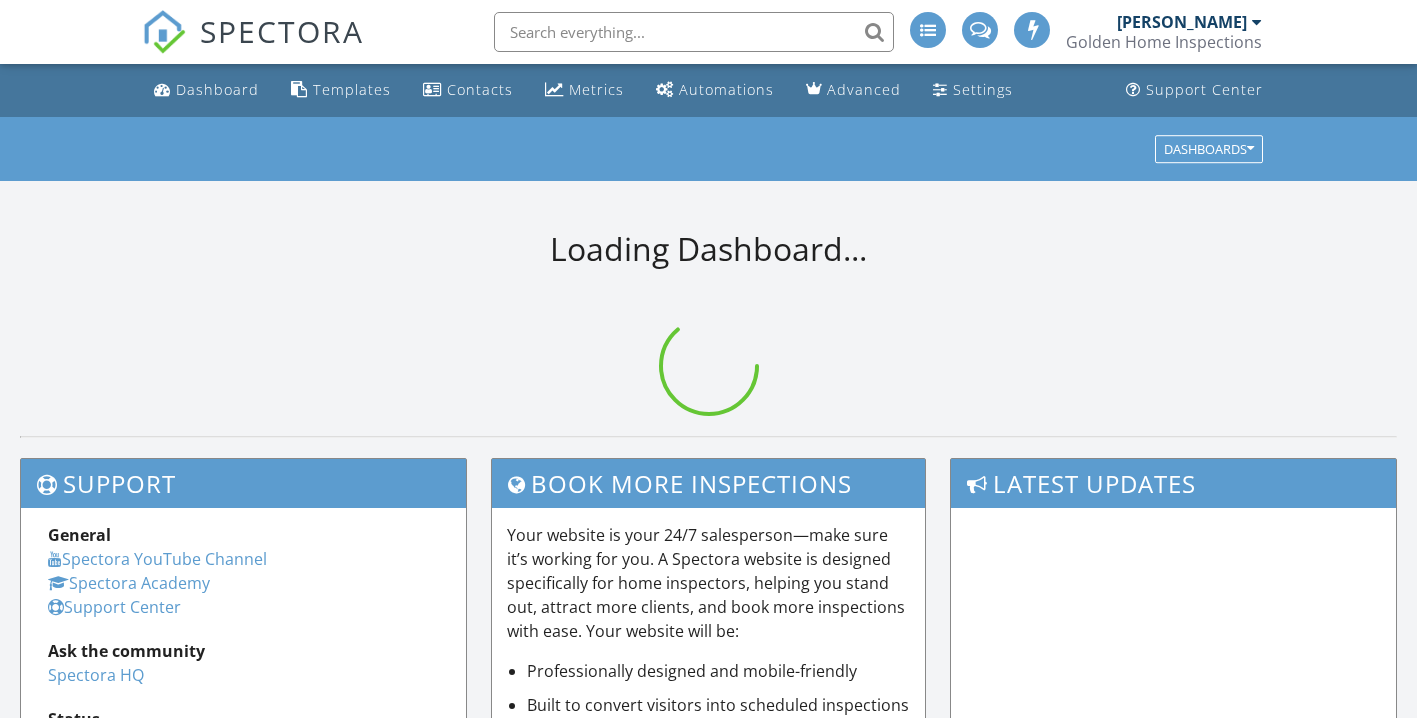 scroll, scrollTop: 0, scrollLeft: 0, axis: both 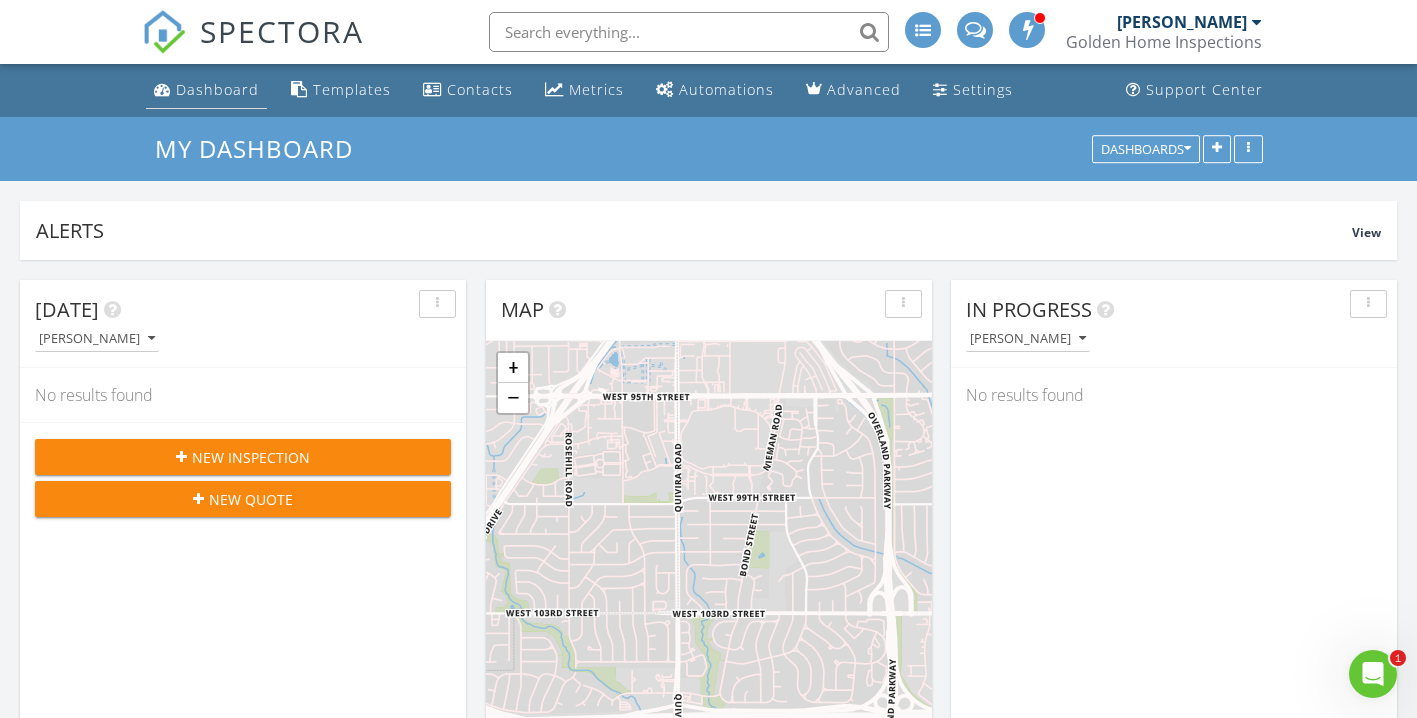click on "Dashboard" at bounding box center (217, 89) 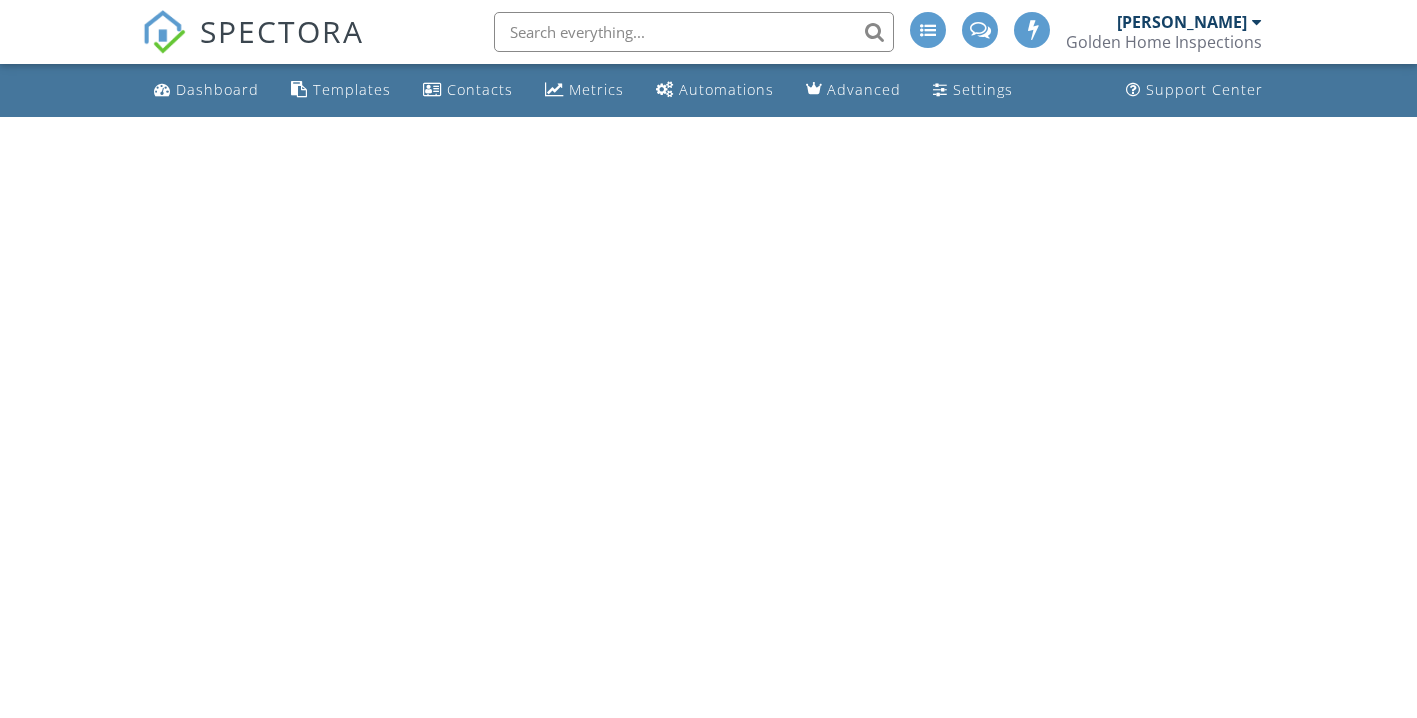 scroll, scrollTop: 0, scrollLeft: 0, axis: both 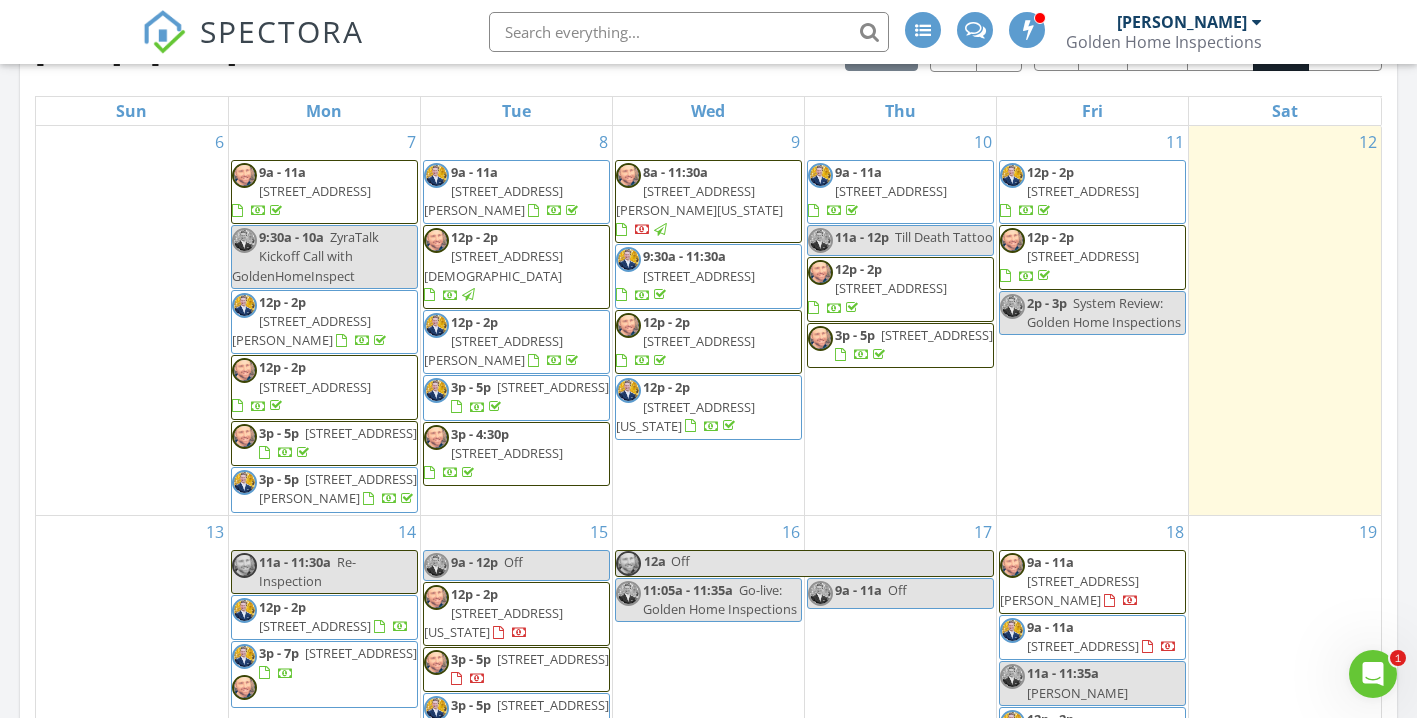 click on "8a - 11:30a
4943 Ward Pkwy, Kansas City 64112" at bounding box center (699, 201) 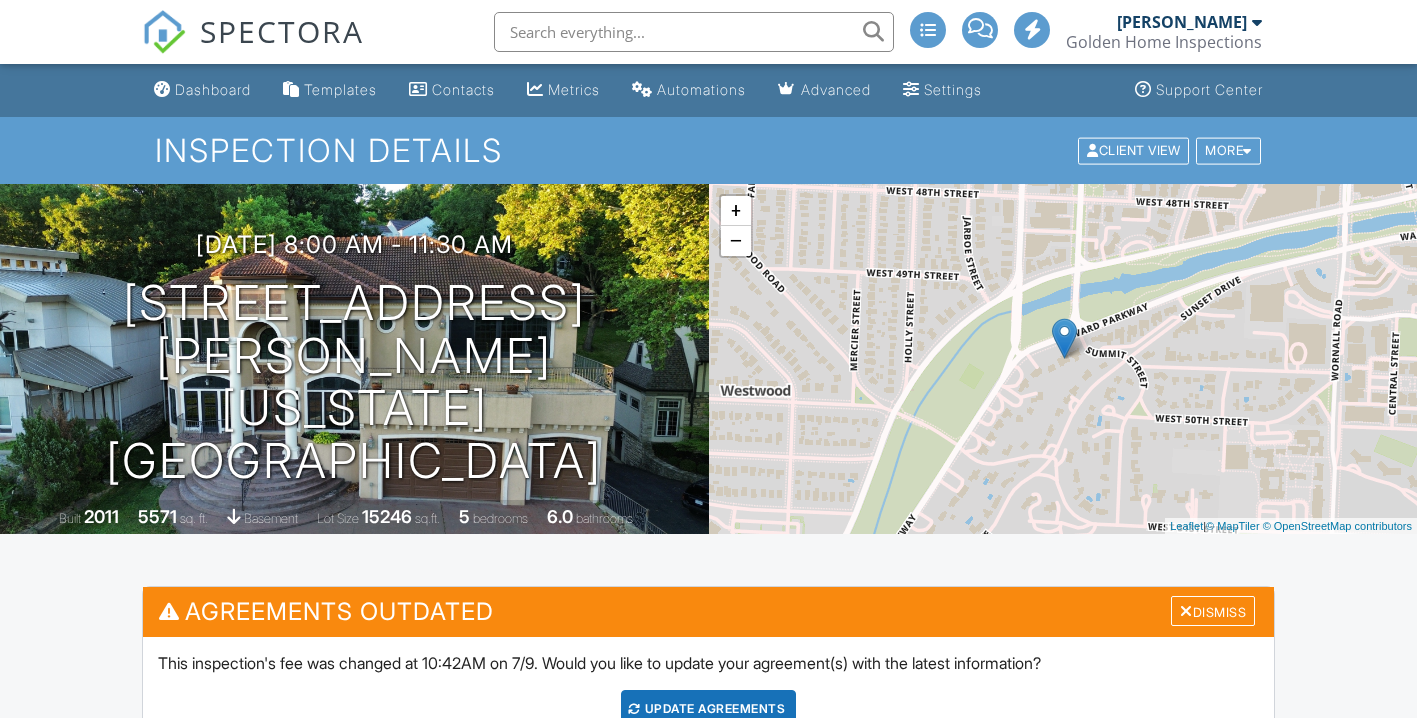 scroll, scrollTop: 0, scrollLeft: 0, axis: both 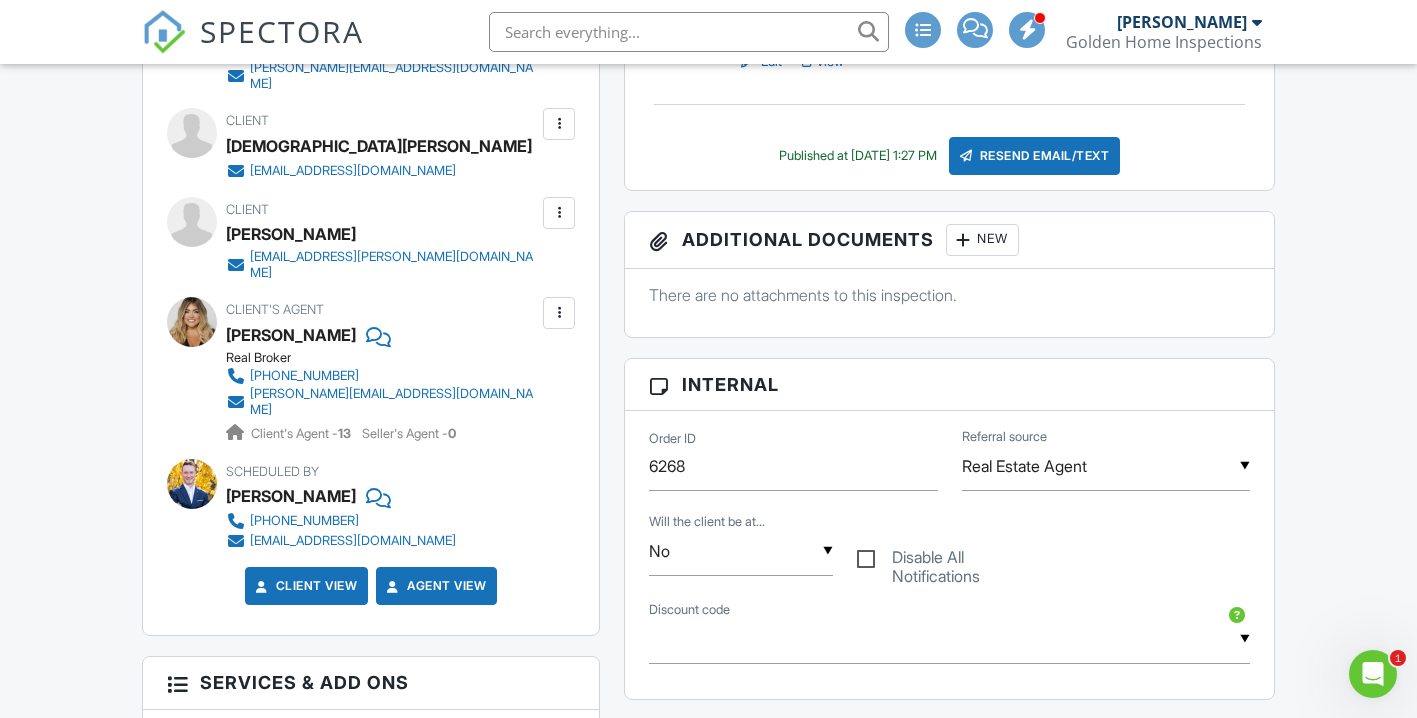 click at bounding box center (1373, 674) 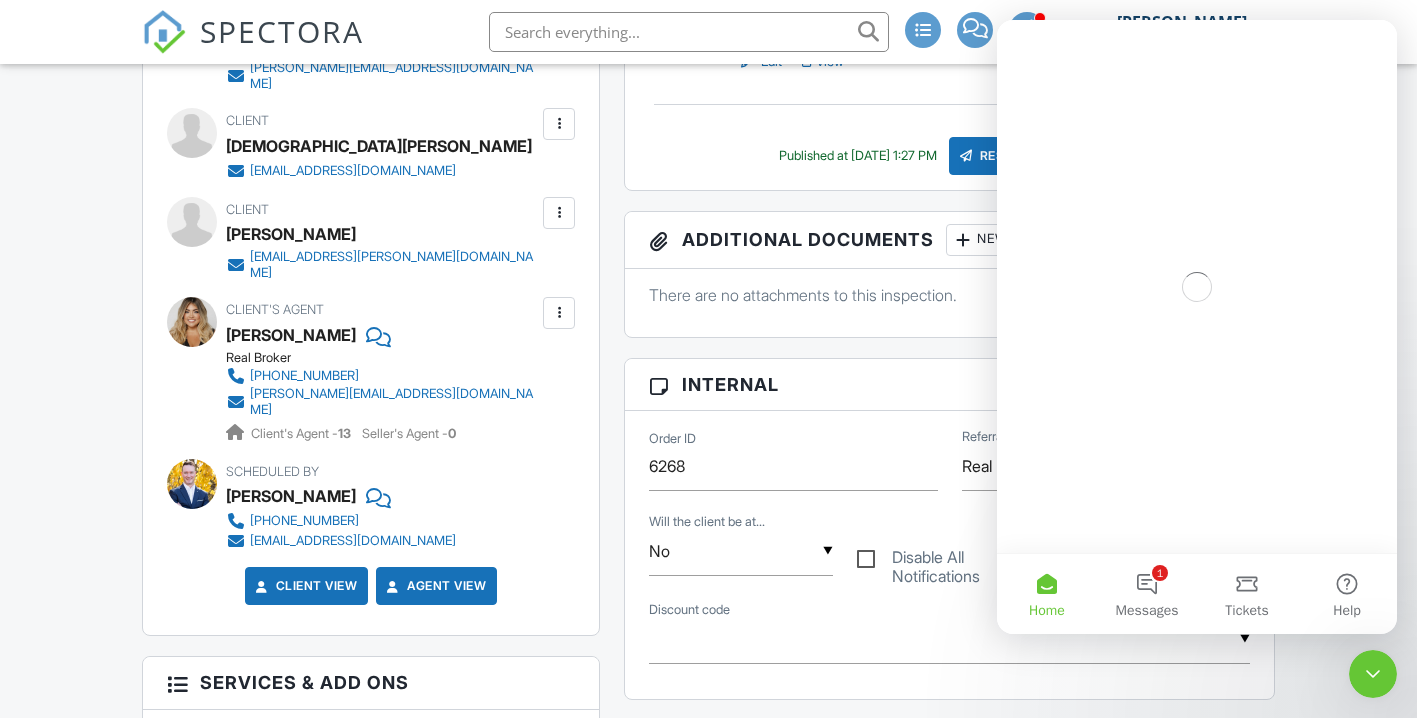 scroll, scrollTop: 0, scrollLeft: 0, axis: both 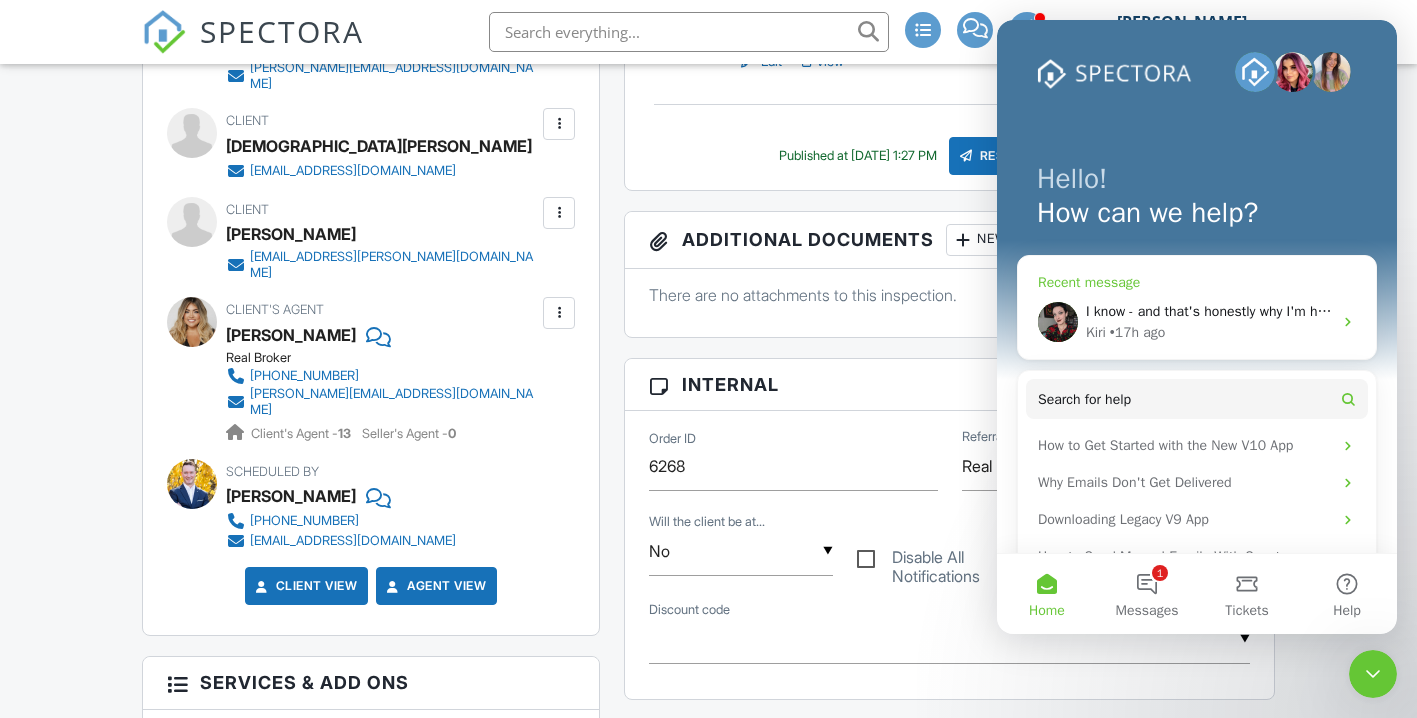 click on "Kiri •  17h ago" at bounding box center [1209, 332] 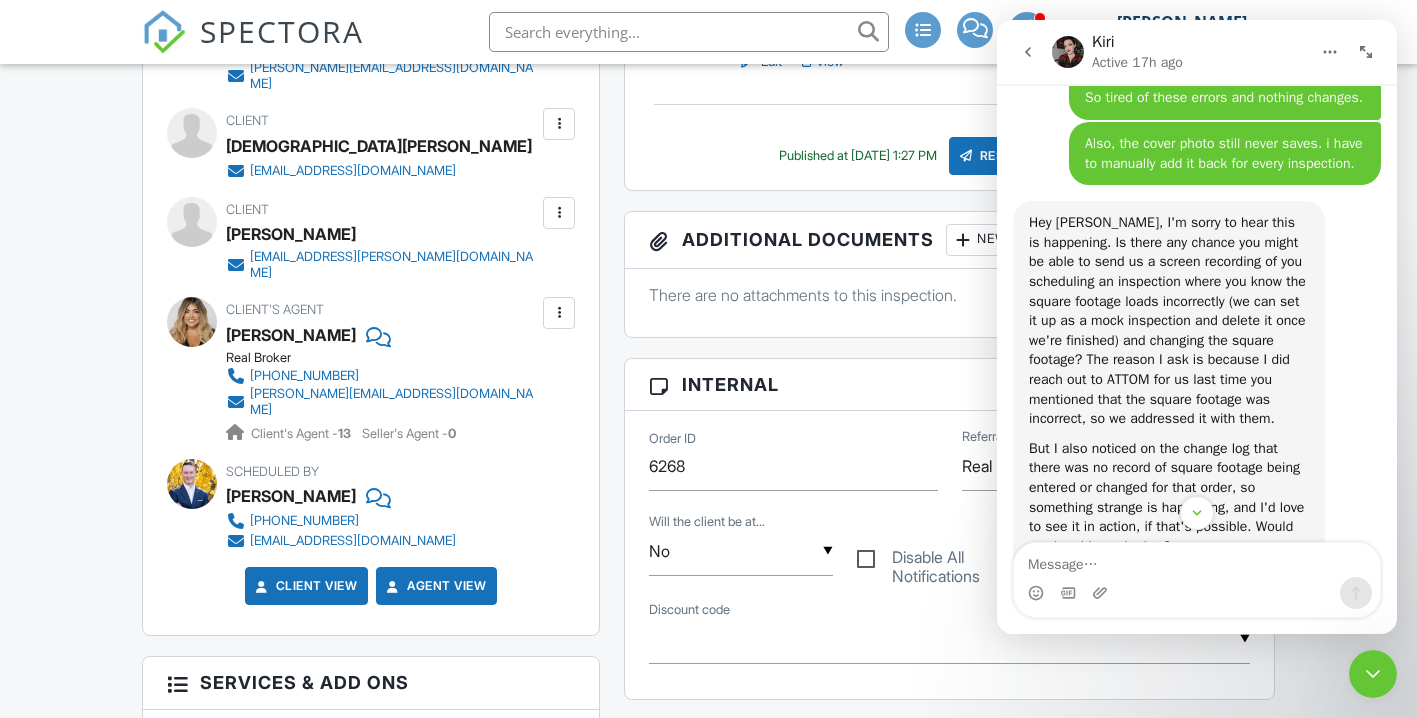 scroll, scrollTop: 6950, scrollLeft: 0, axis: vertical 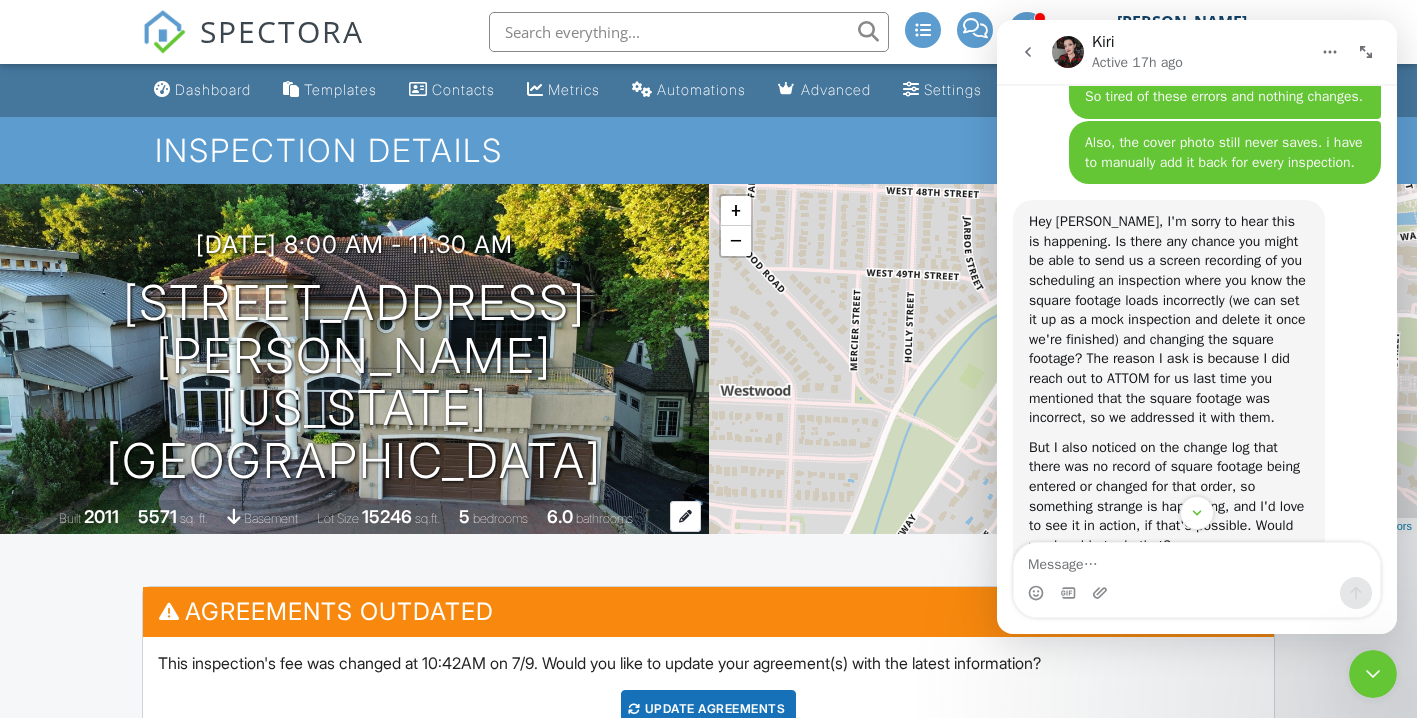 click on "5571" at bounding box center [157, 516] 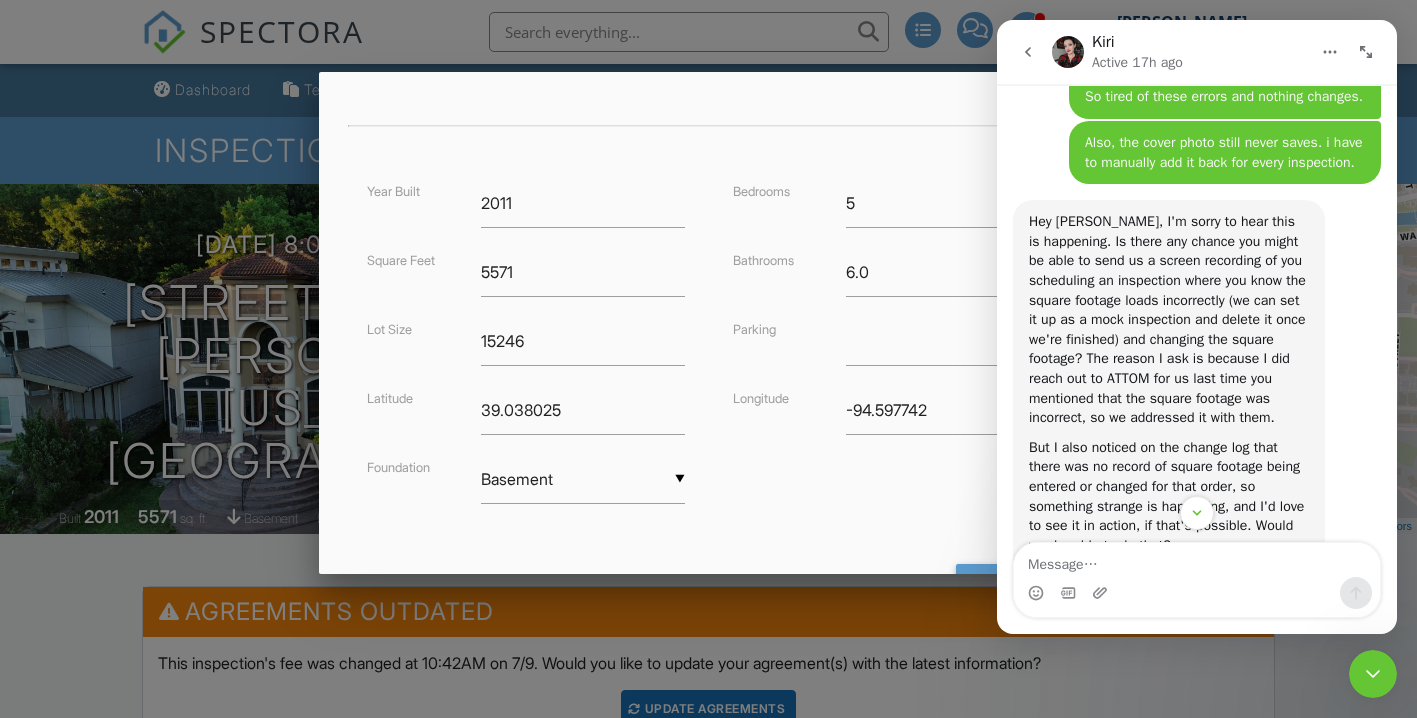 scroll, scrollTop: 428, scrollLeft: 0, axis: vertical 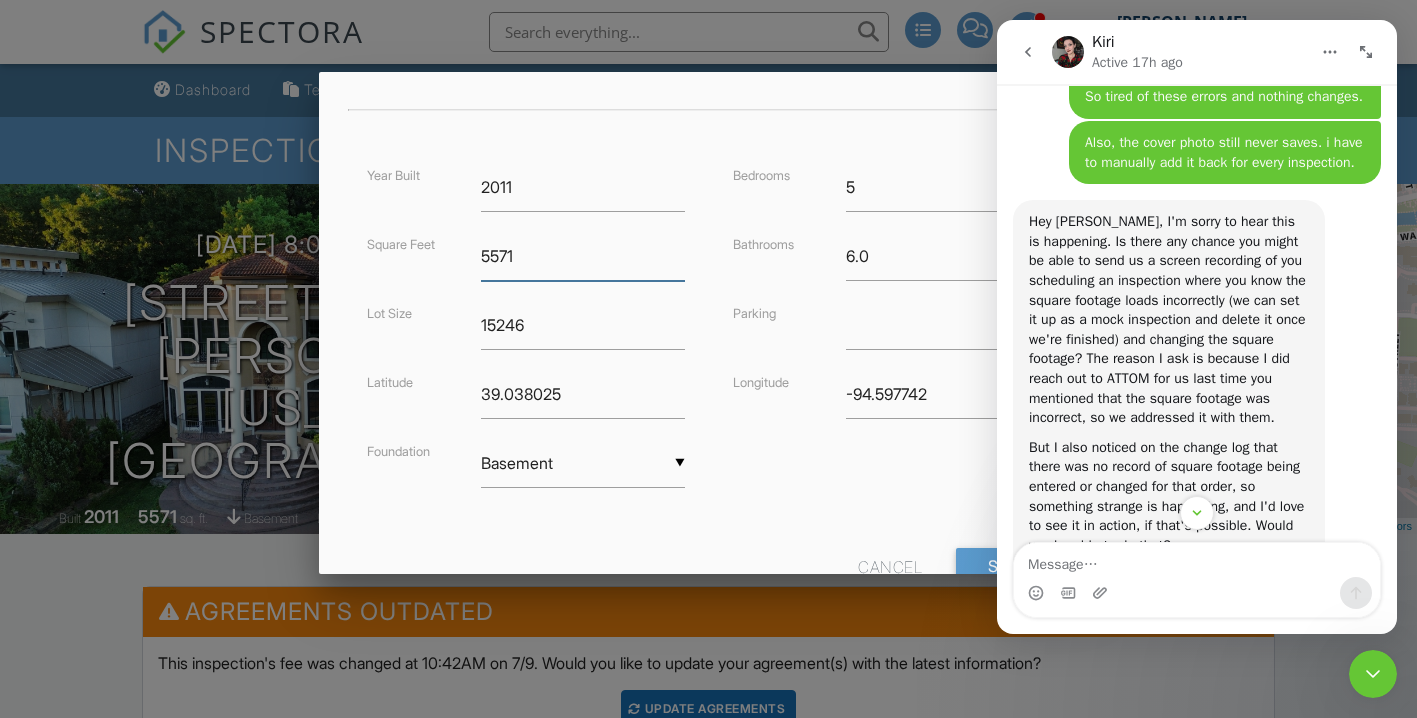 click on "5571" at bounding box center [583, 256] 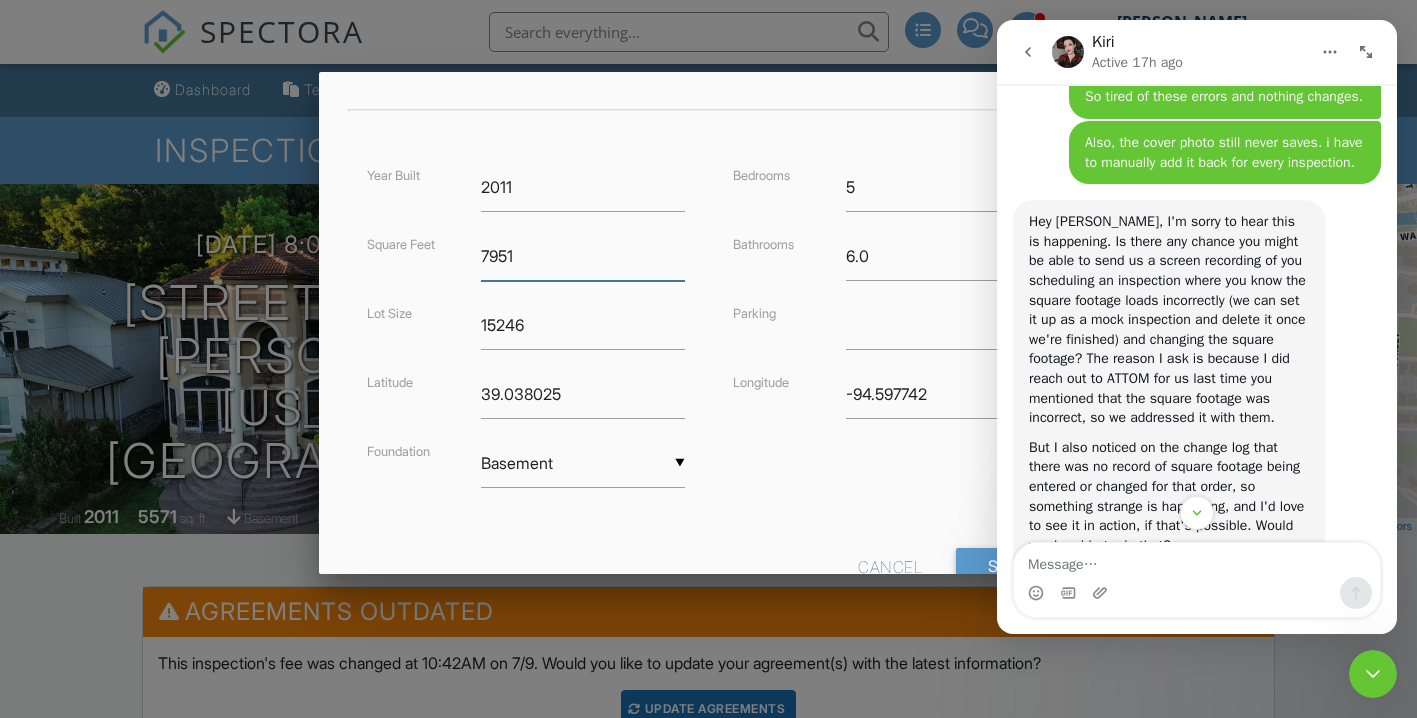type on "7951" 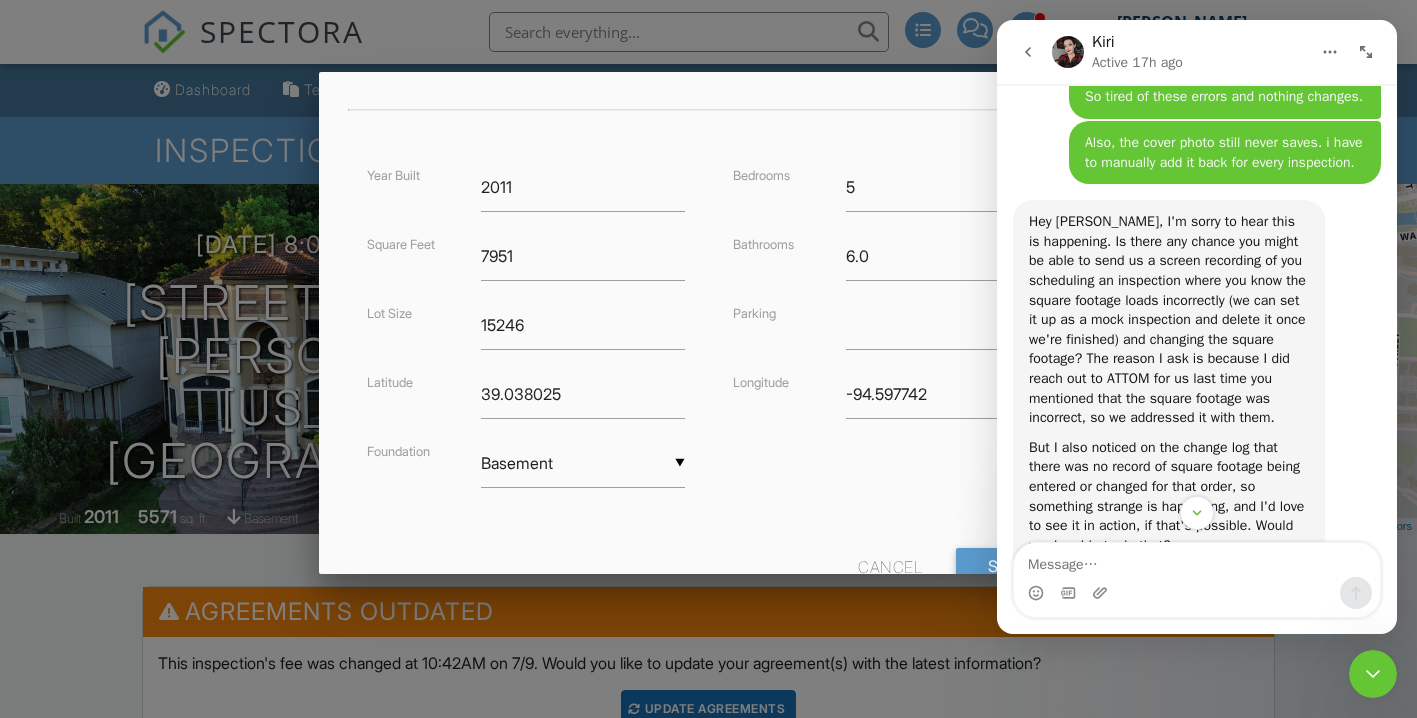 click at bounding box center [1373, 674] 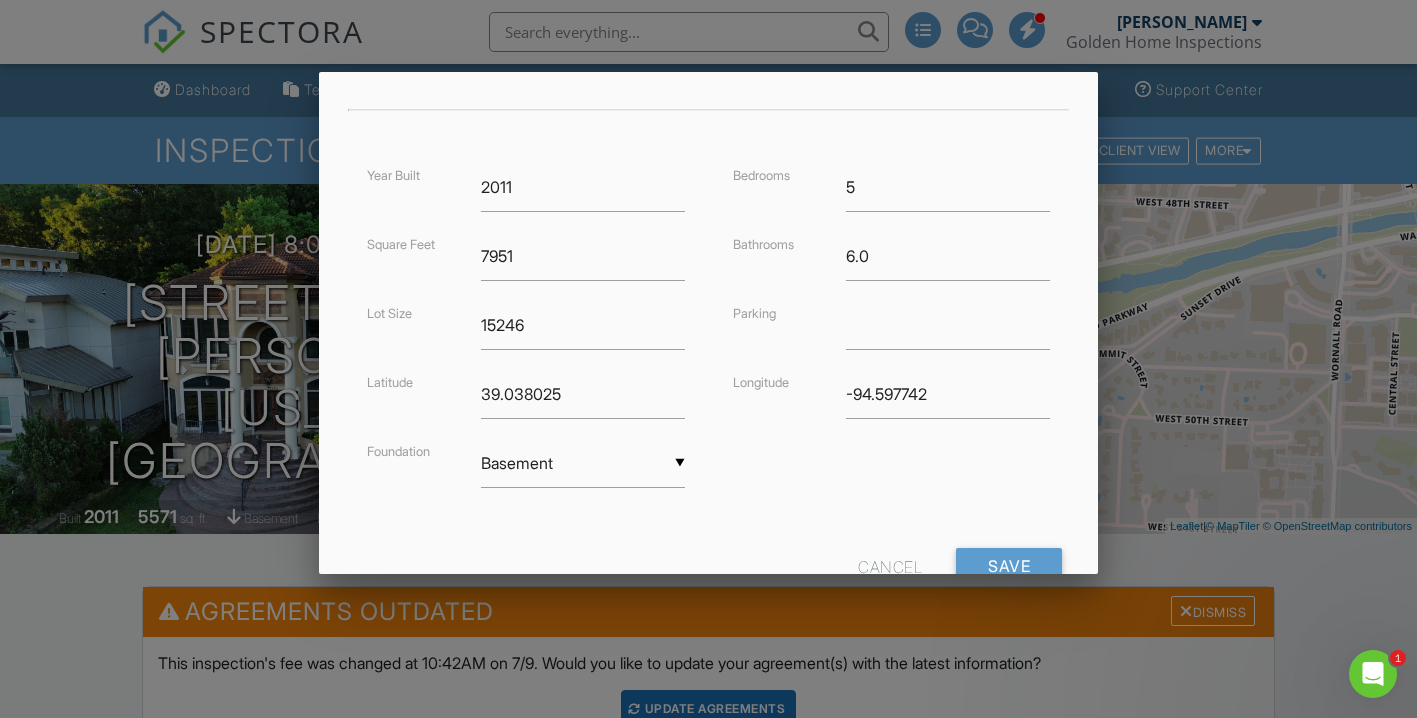 scroll, scrollTop: 0, scrollLeft: 0, axis: both 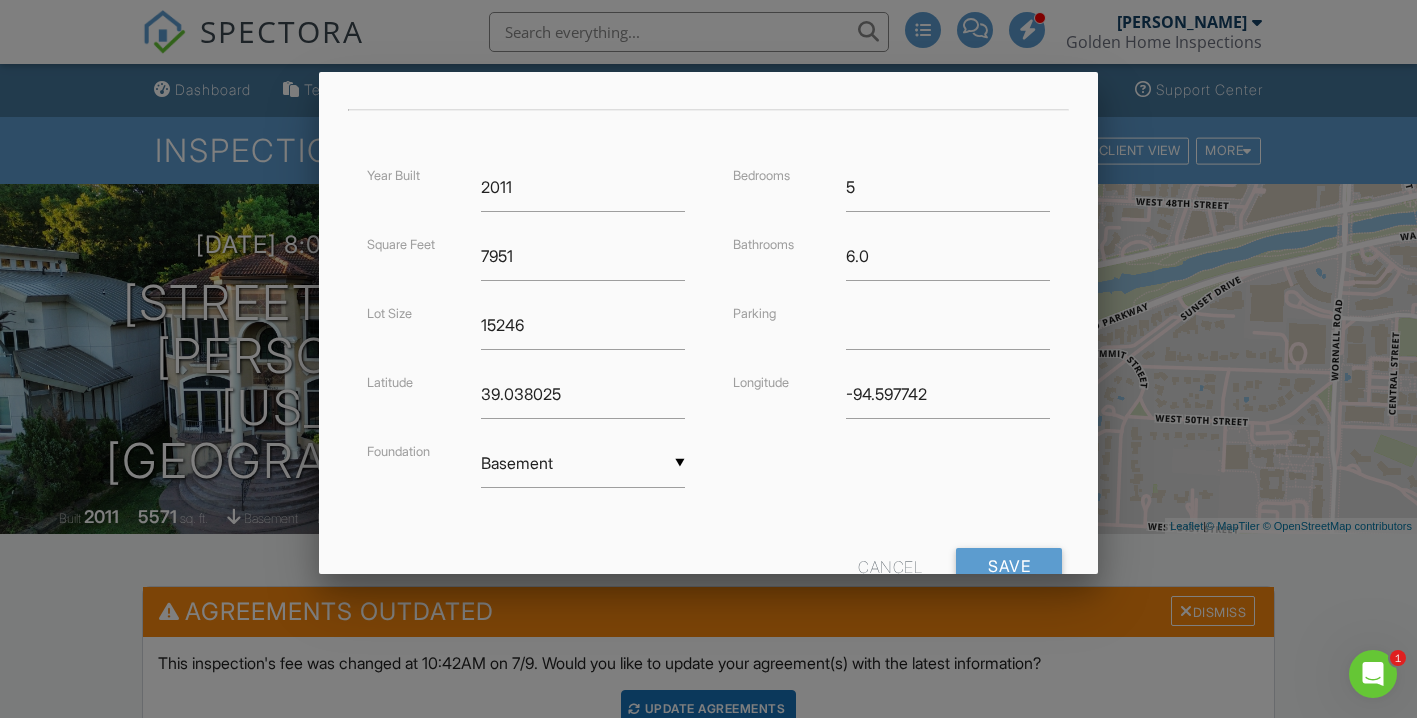 click at bounding box center (708, 349) 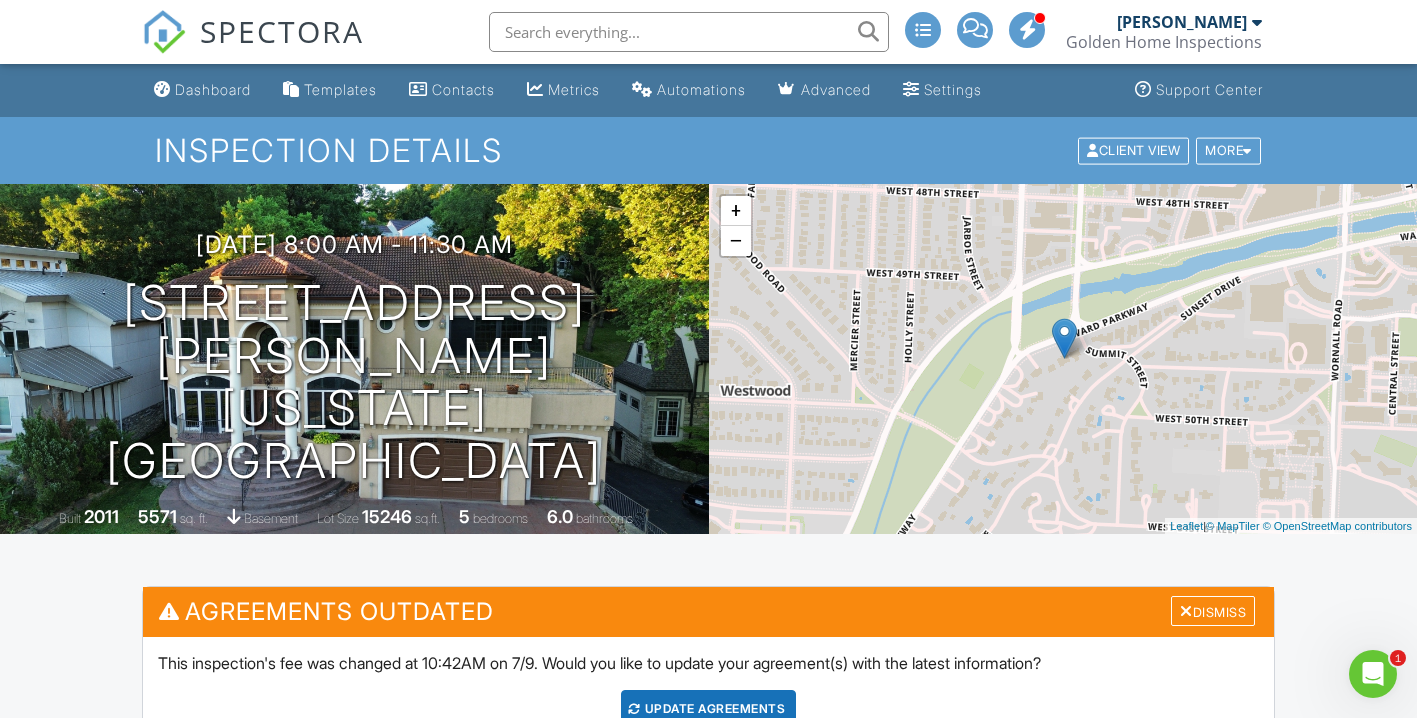 click 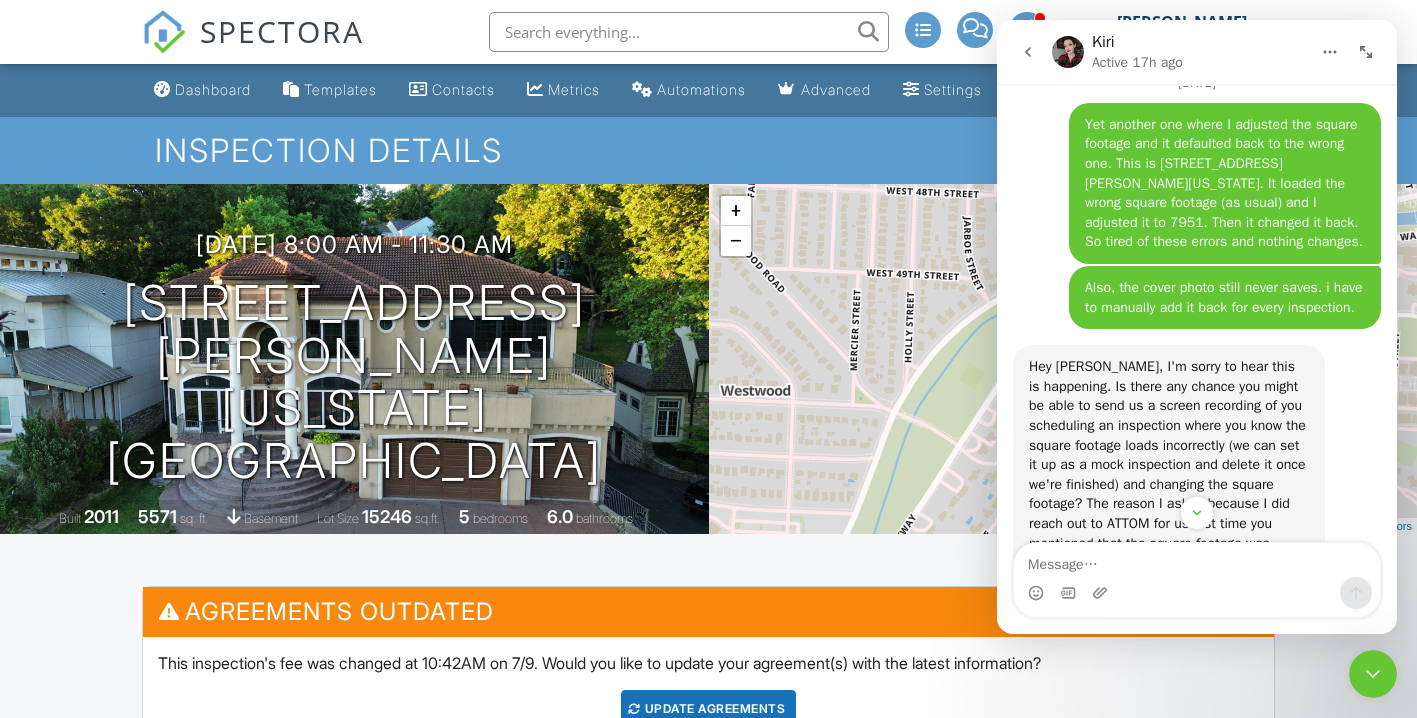 scroll, scrollTop: 7959, scrollLeft: 0, axis: vertical 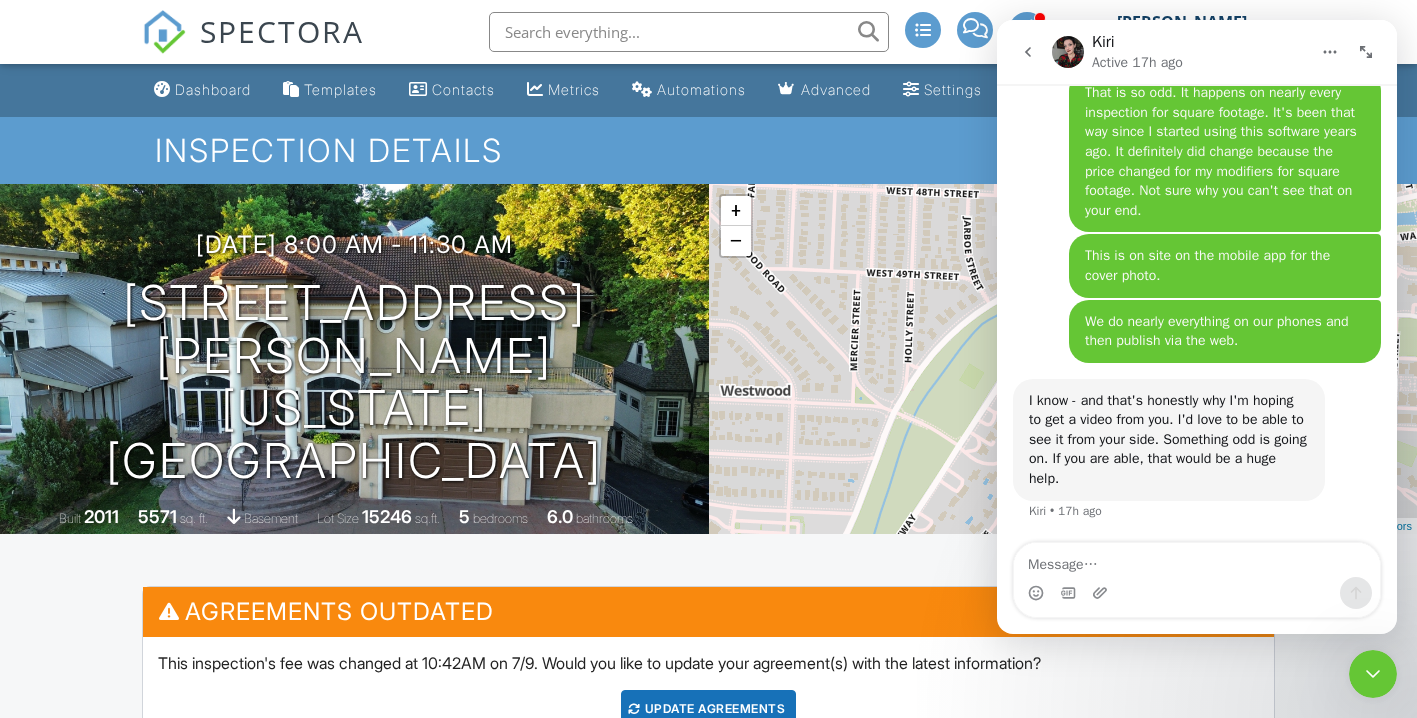 click 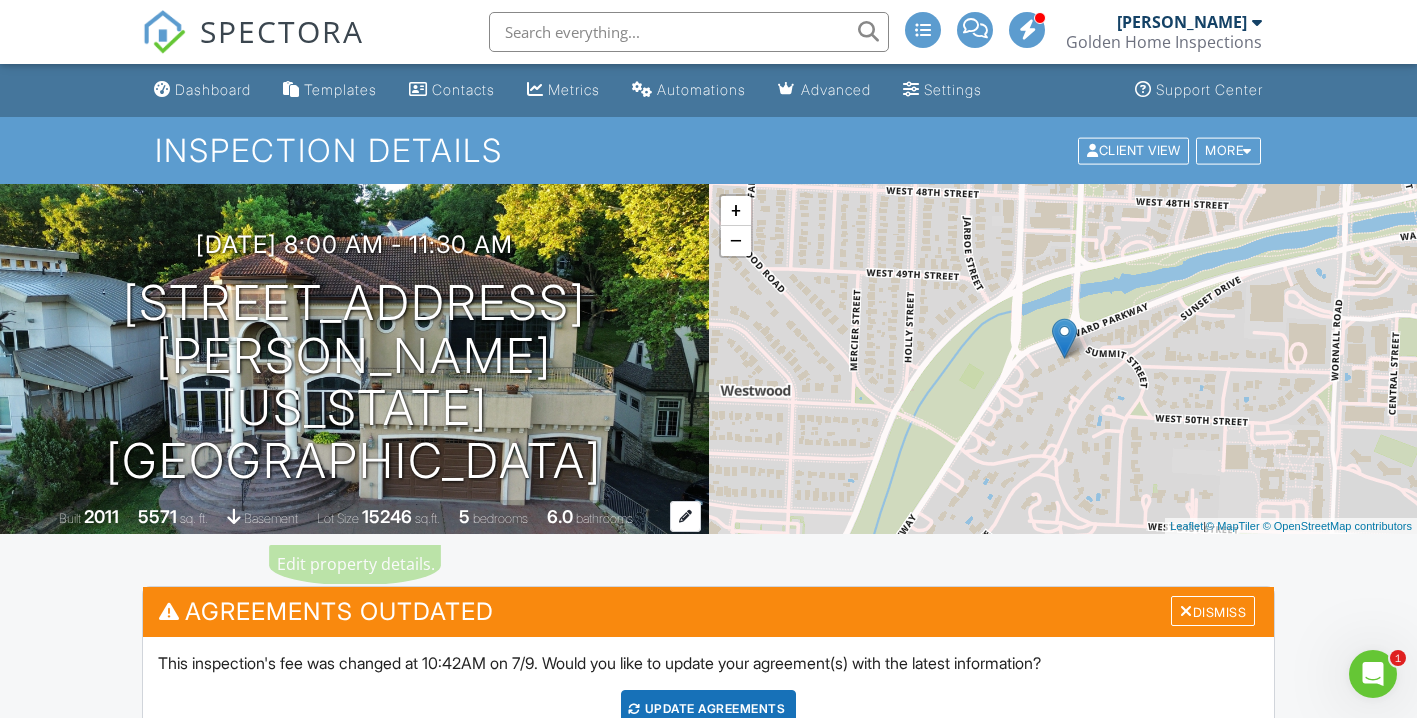 click on "5571" at bounding box center (157, 516) 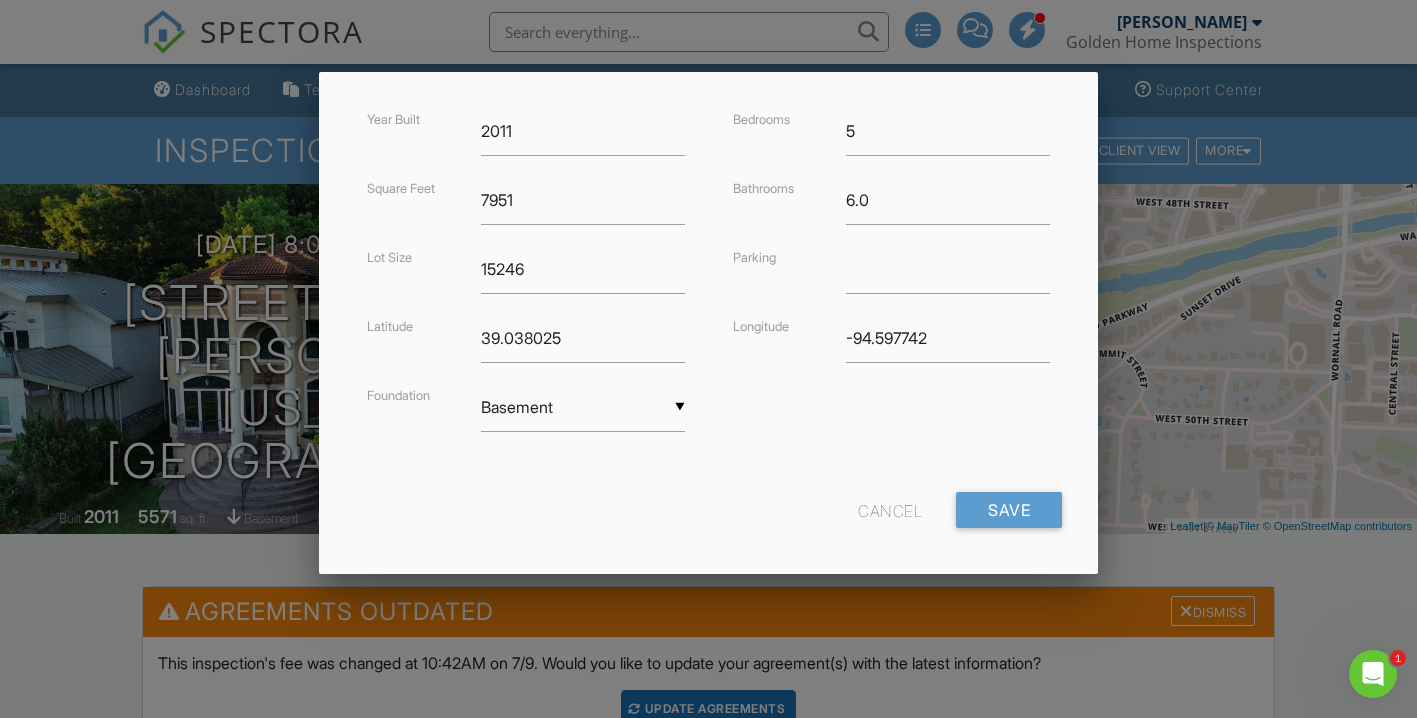 scroll, scrollTop: 497, scrollLeft: 0, axis: vertical 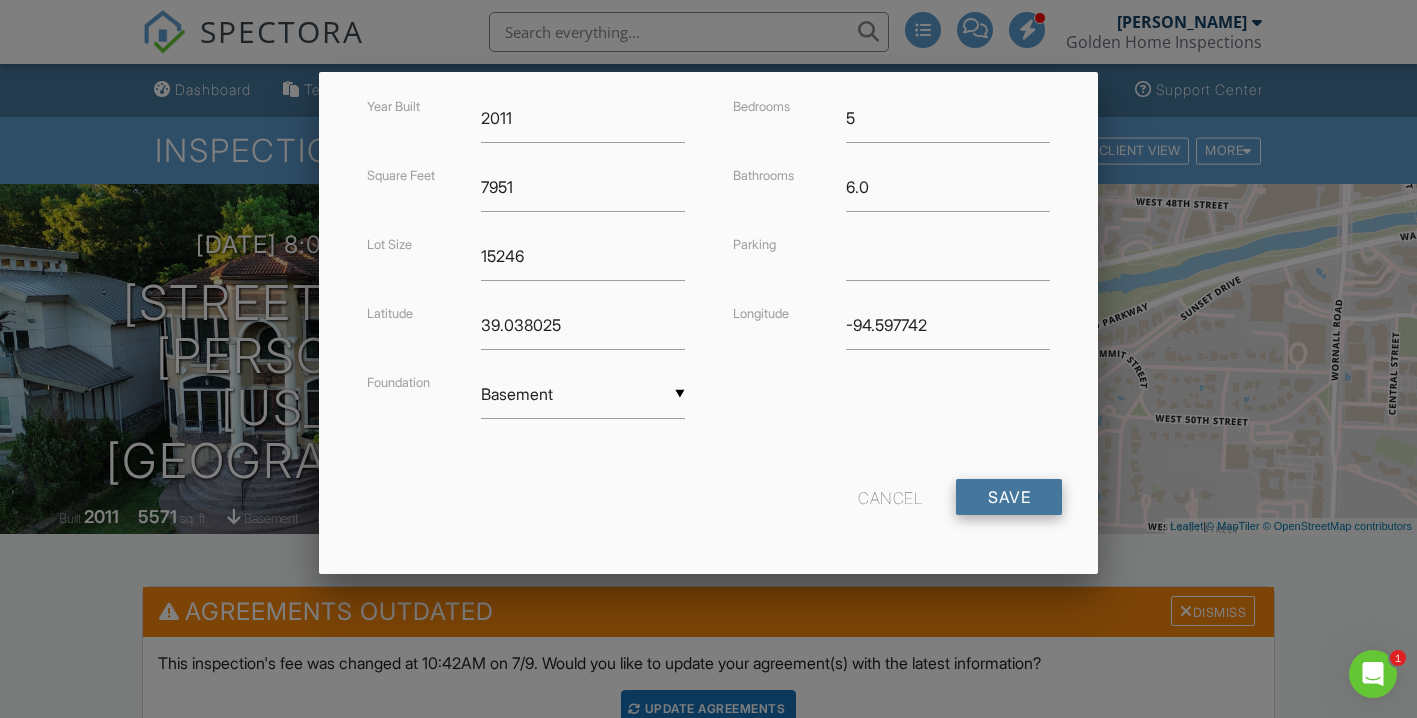 click on "Save" at bounding box center (1009, 497) 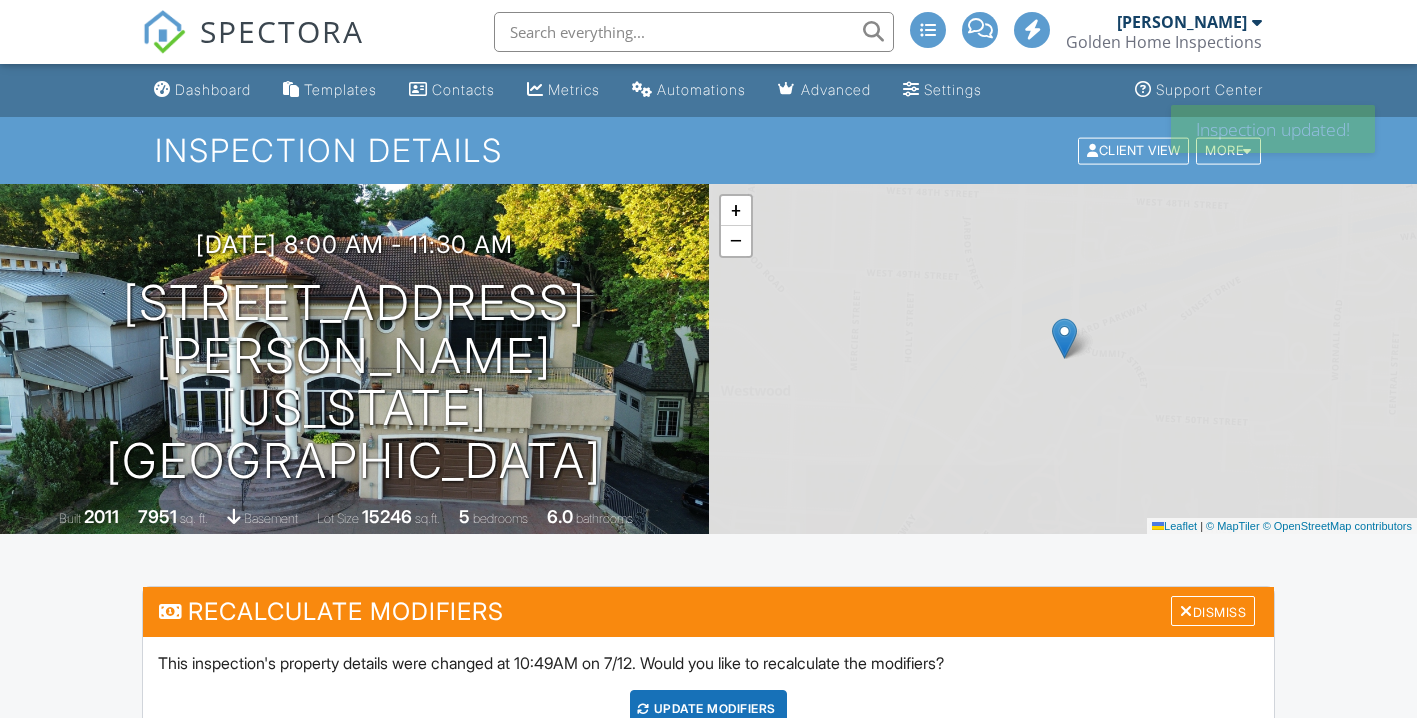 scroll, scrollTop: 0, scrollLeft: 0, axis: both 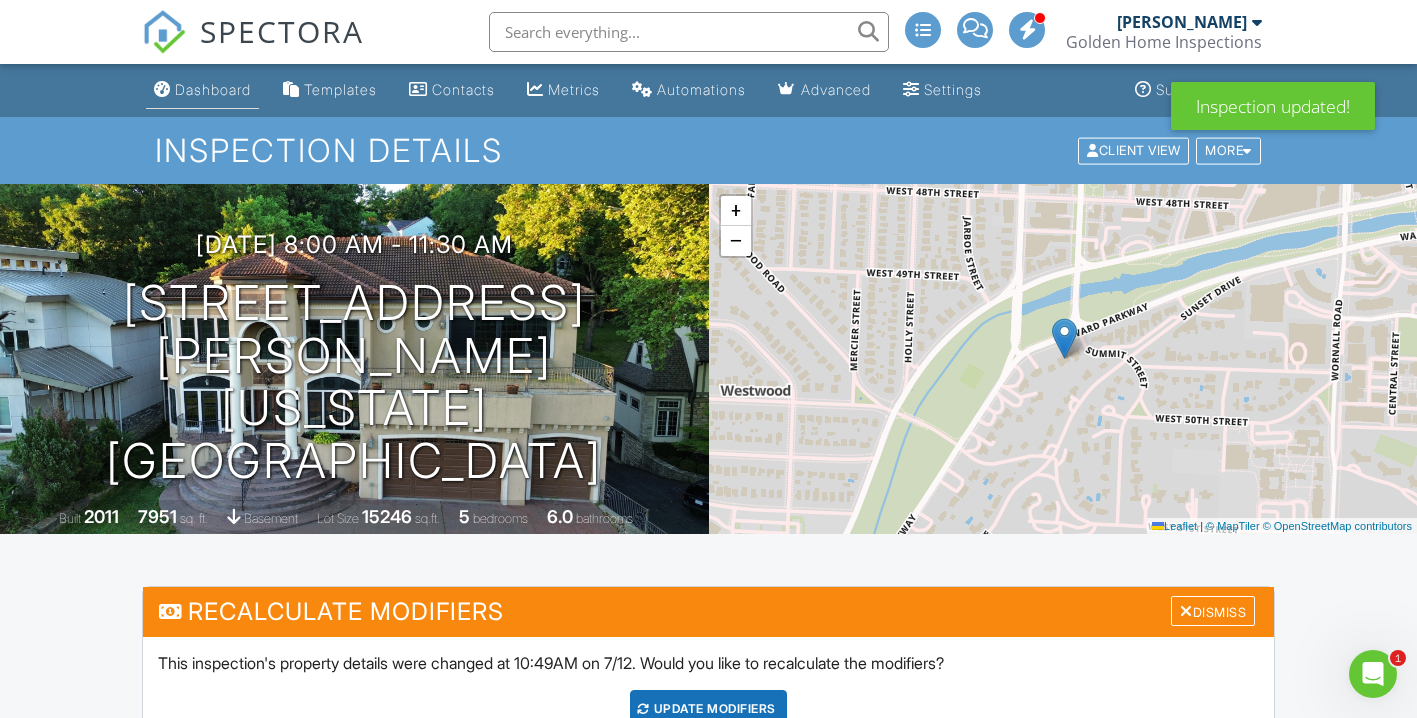 click on "Dashboard" at bounding box center (213, 89) 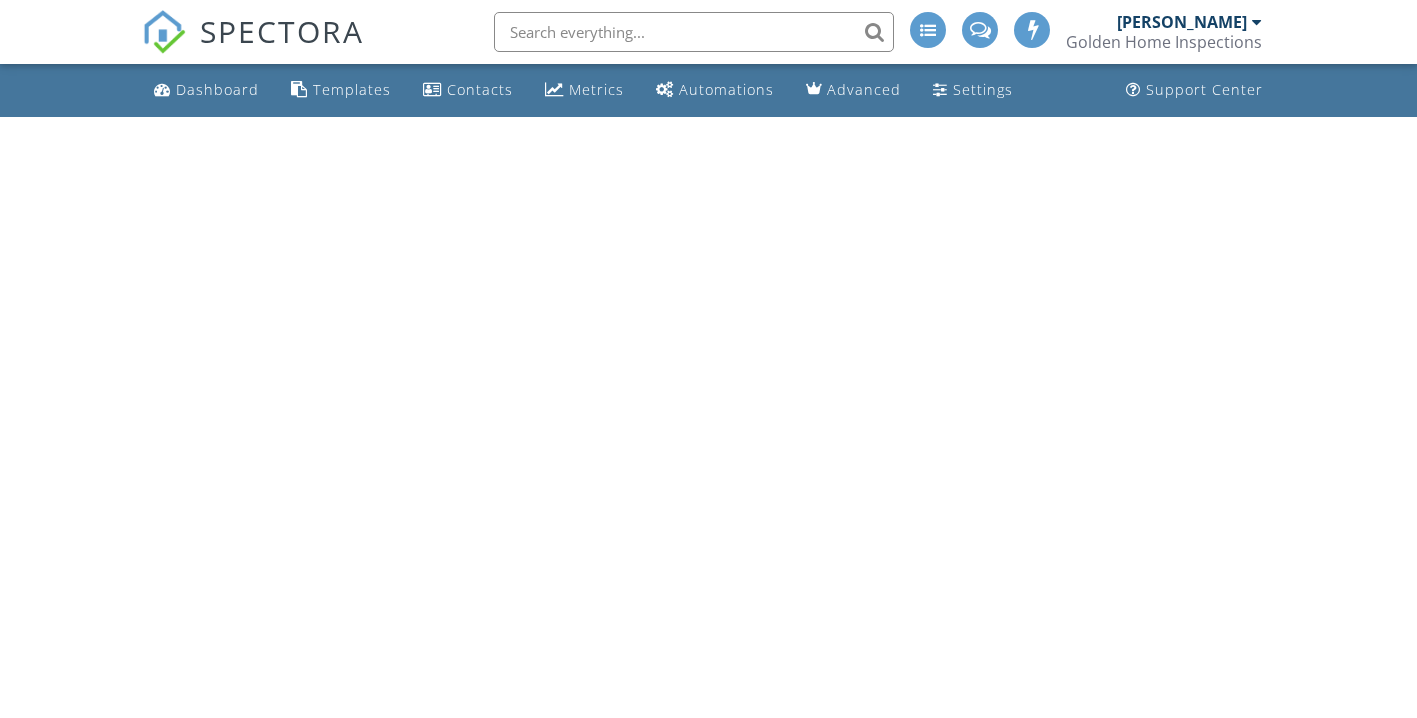 scroll, scrollTop: 0, scrollLeft: 0, axis: both 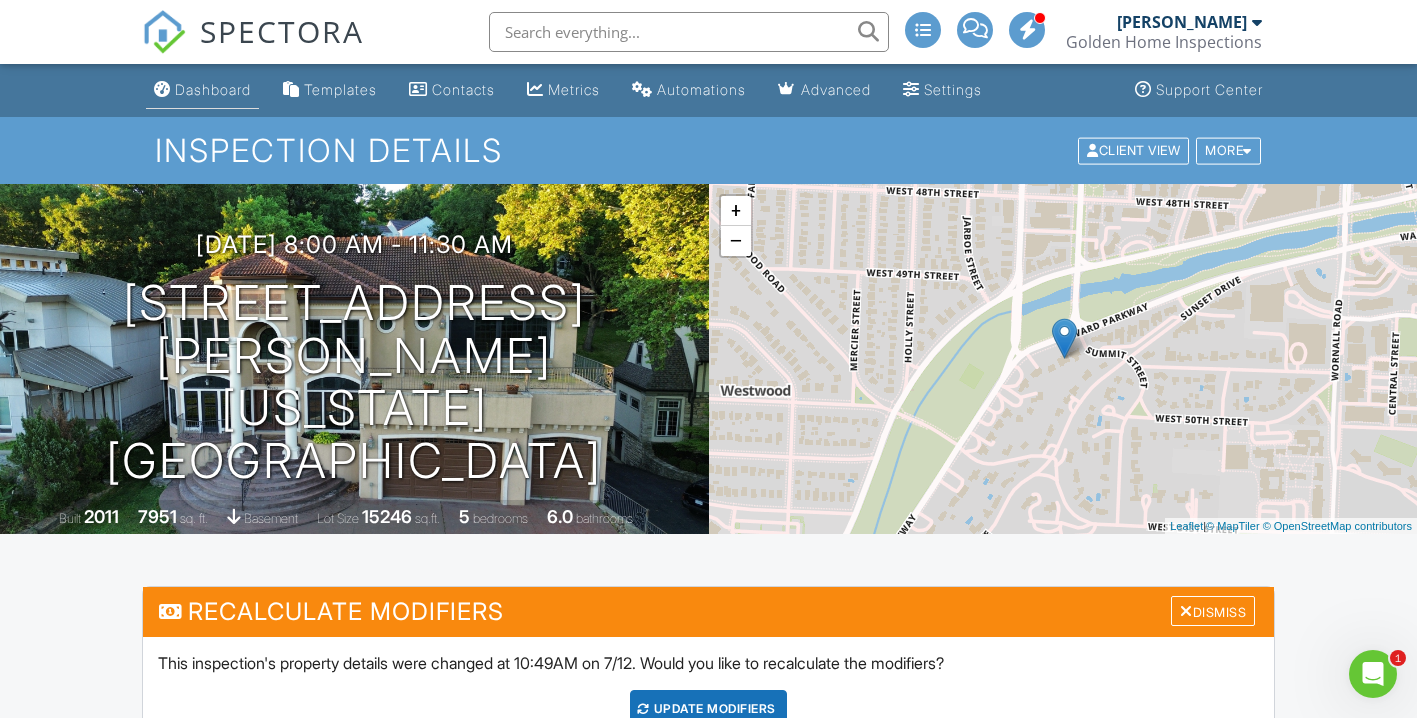 click on "Dashboard" at bounding box center [213, 89] 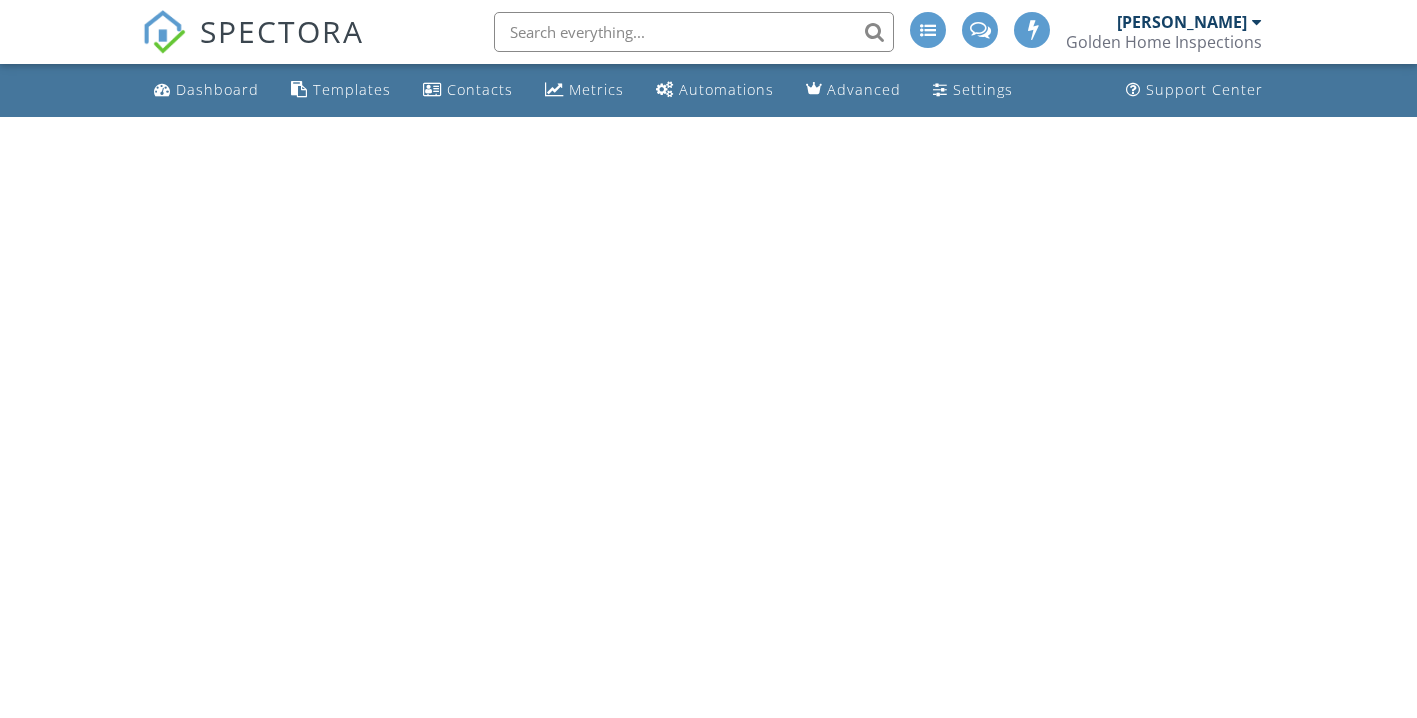 scroll, scrollTop: 0, scrollLeft: 0, axis: both 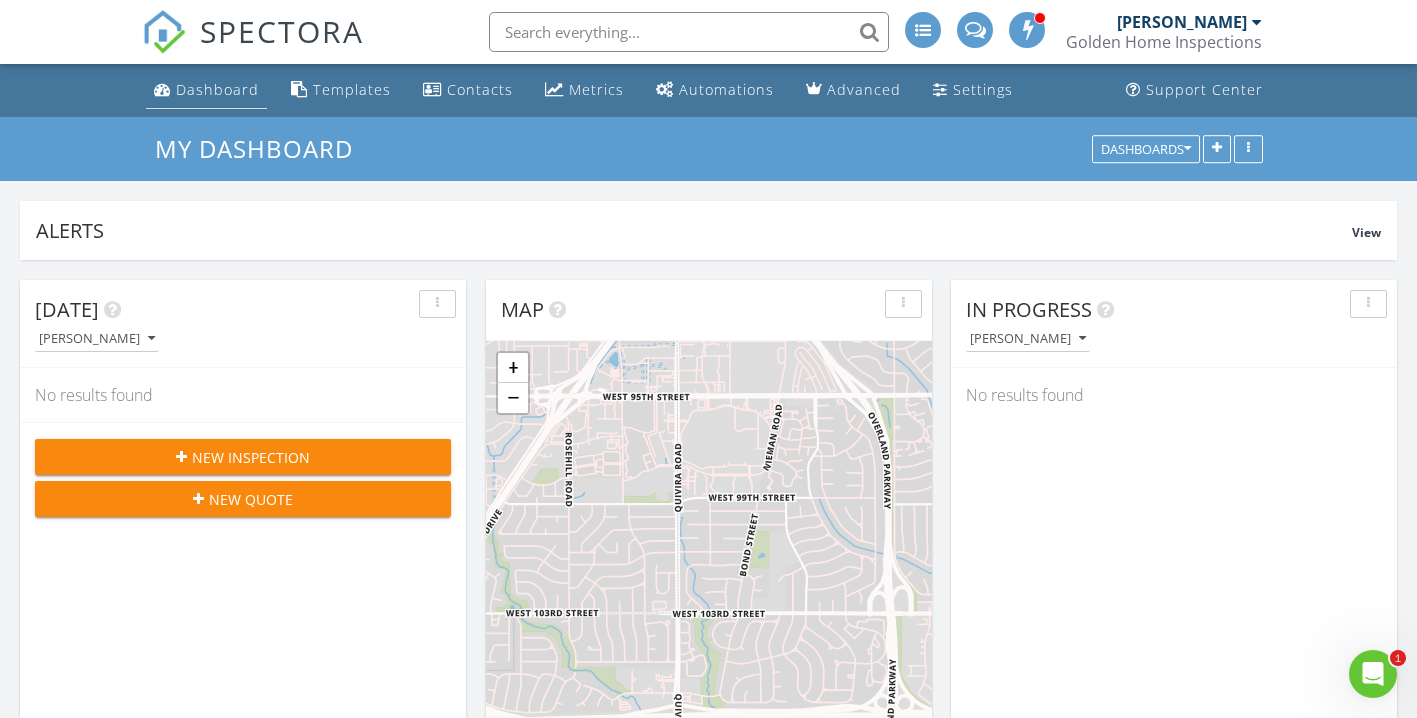 click on "Dashboard" at bounding box center [217, 89] 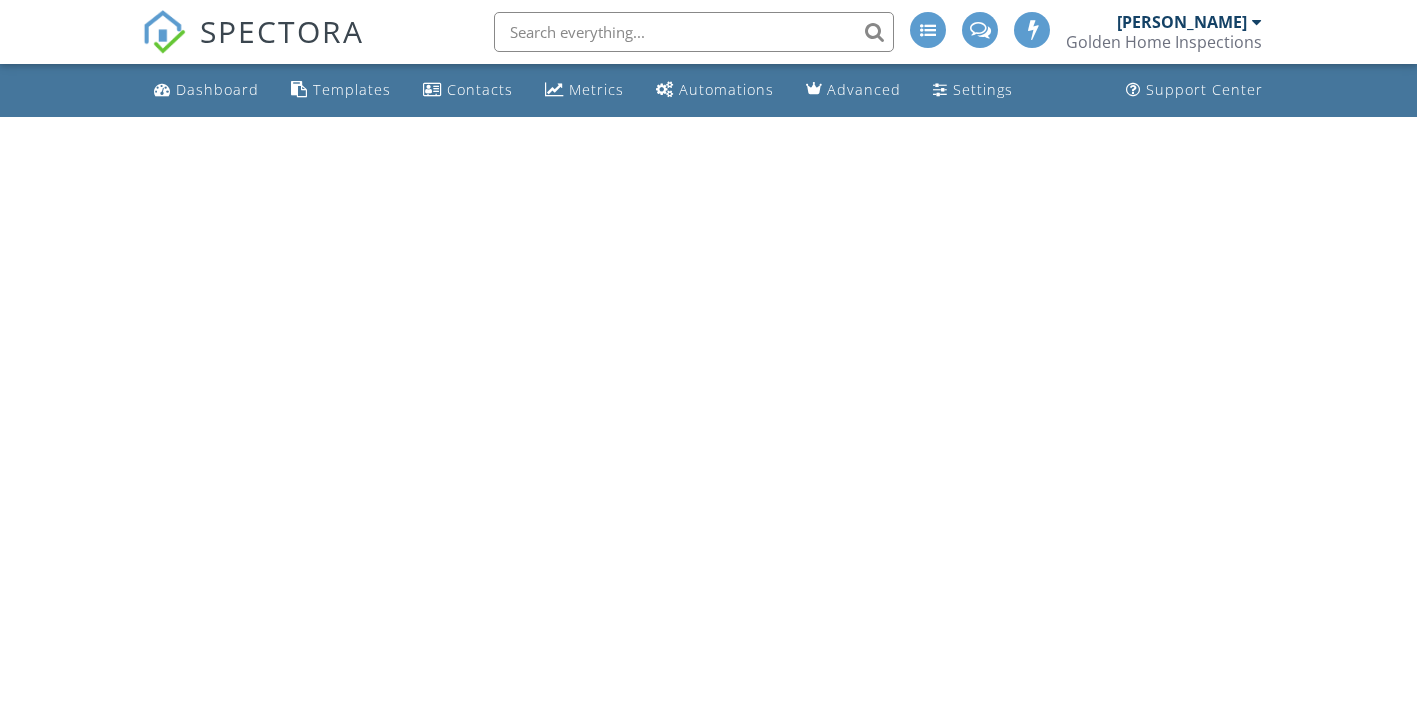scroll, scrollTop: 0, scrollLeft: 0, axis: both 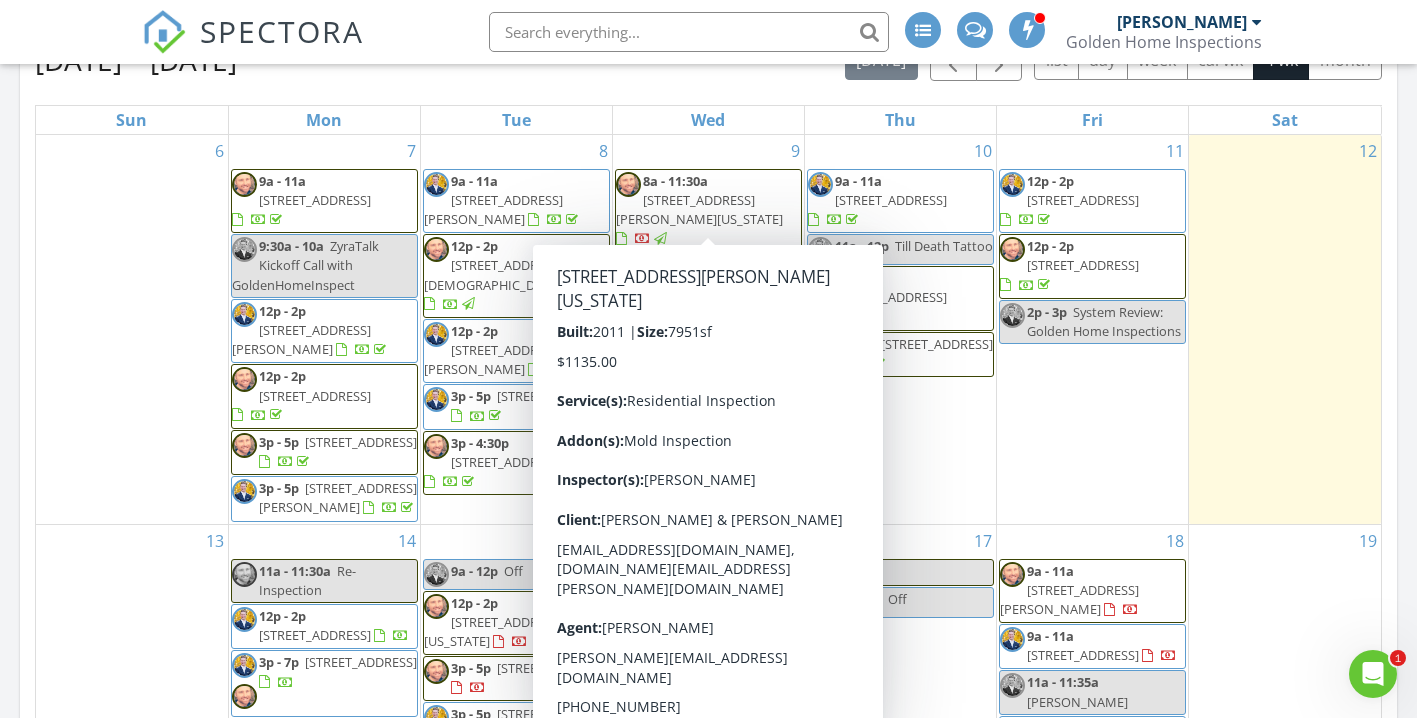 click on "SPECTORA" at bounding box center [282, 31] 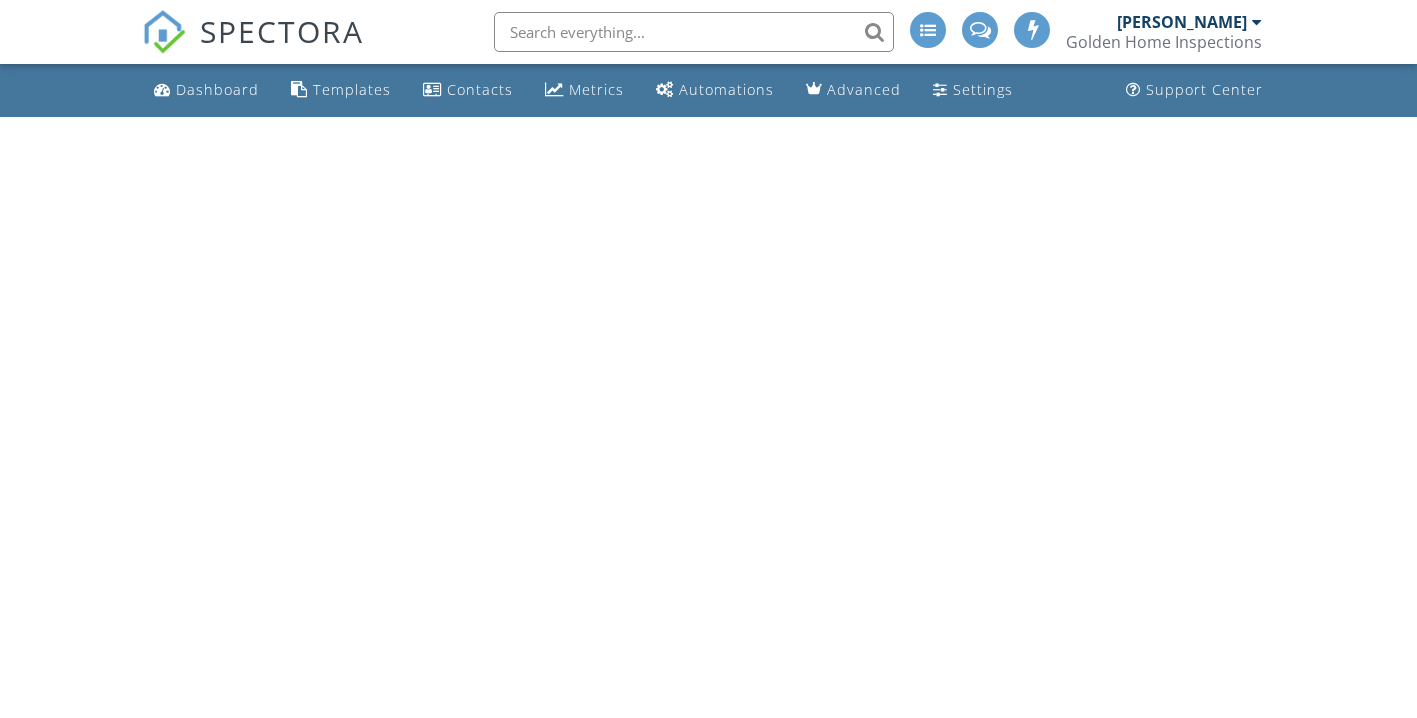 scroll, scrollTop: 0, scrollLeft: 0, axis: both 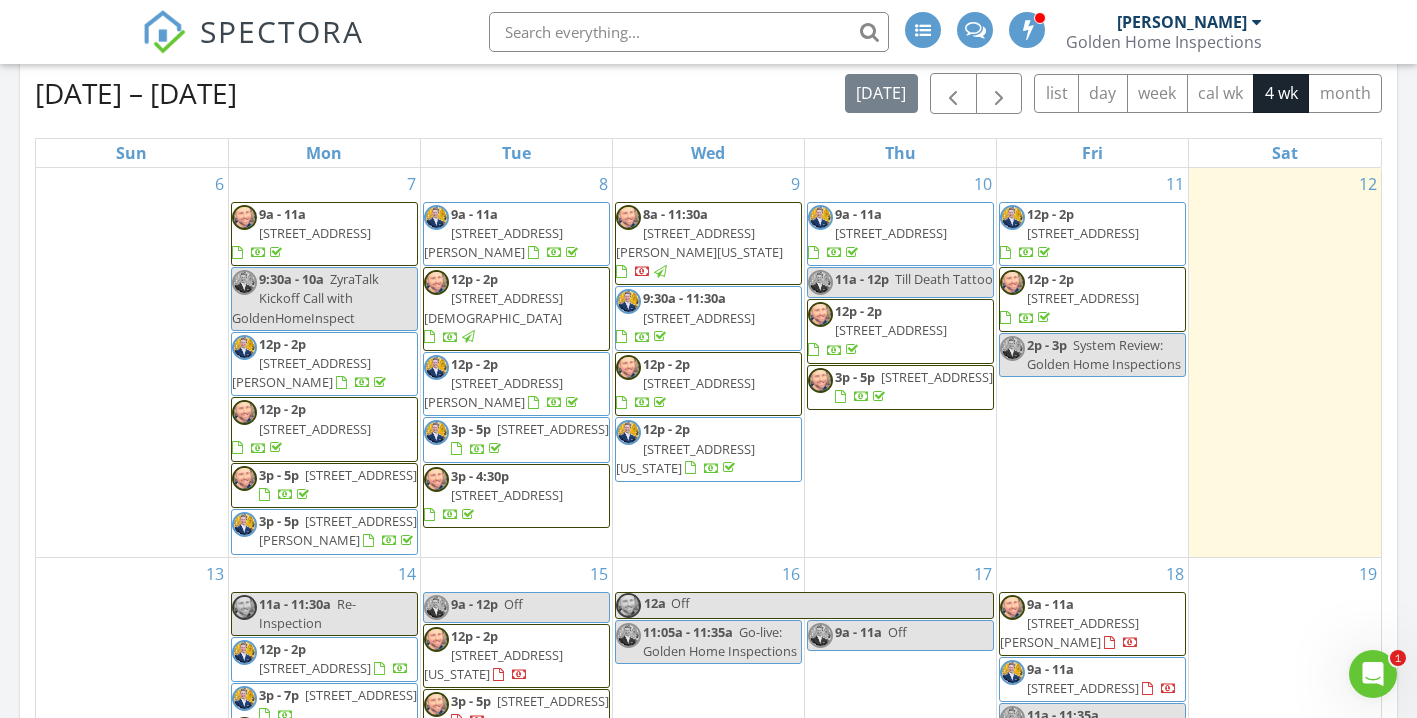 click on "SPECTORA" at bounding box center [282, 31] 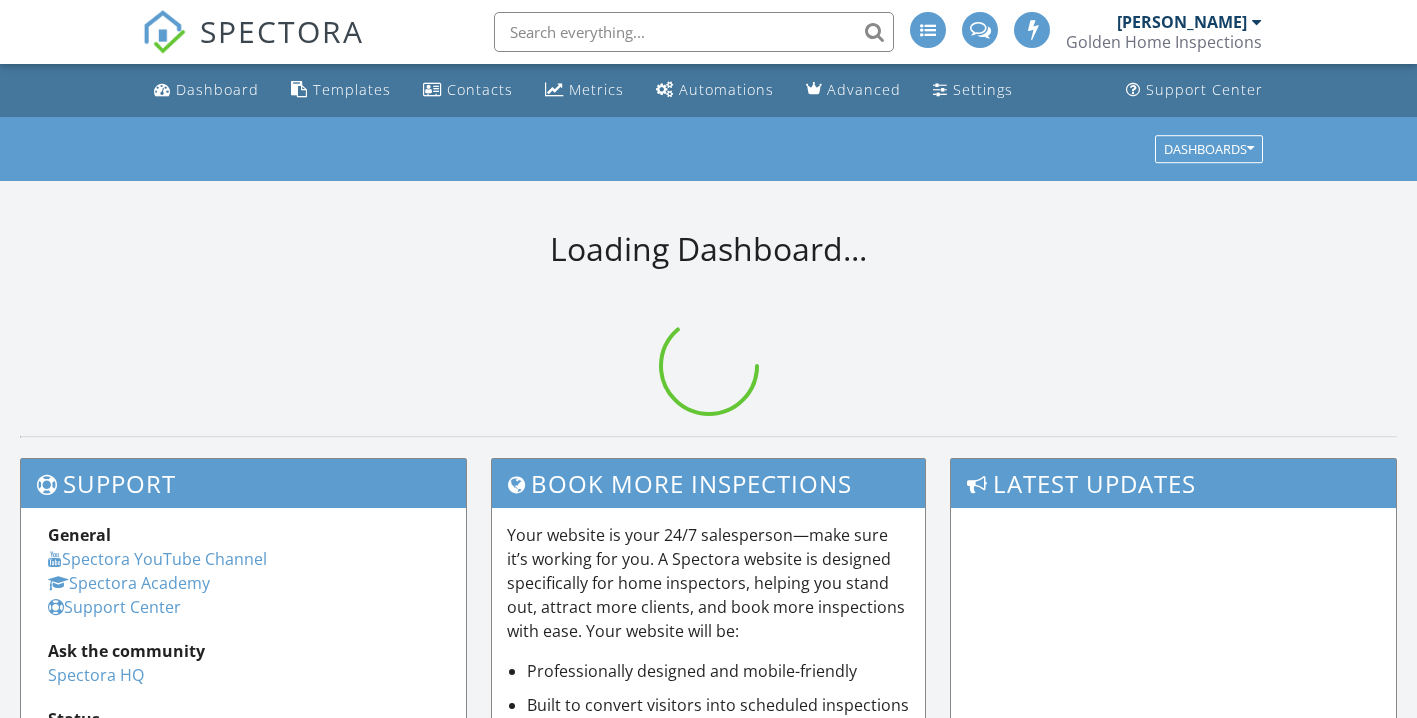 scroll, scrollTop: 0, scrollLeft: 0, axis: both 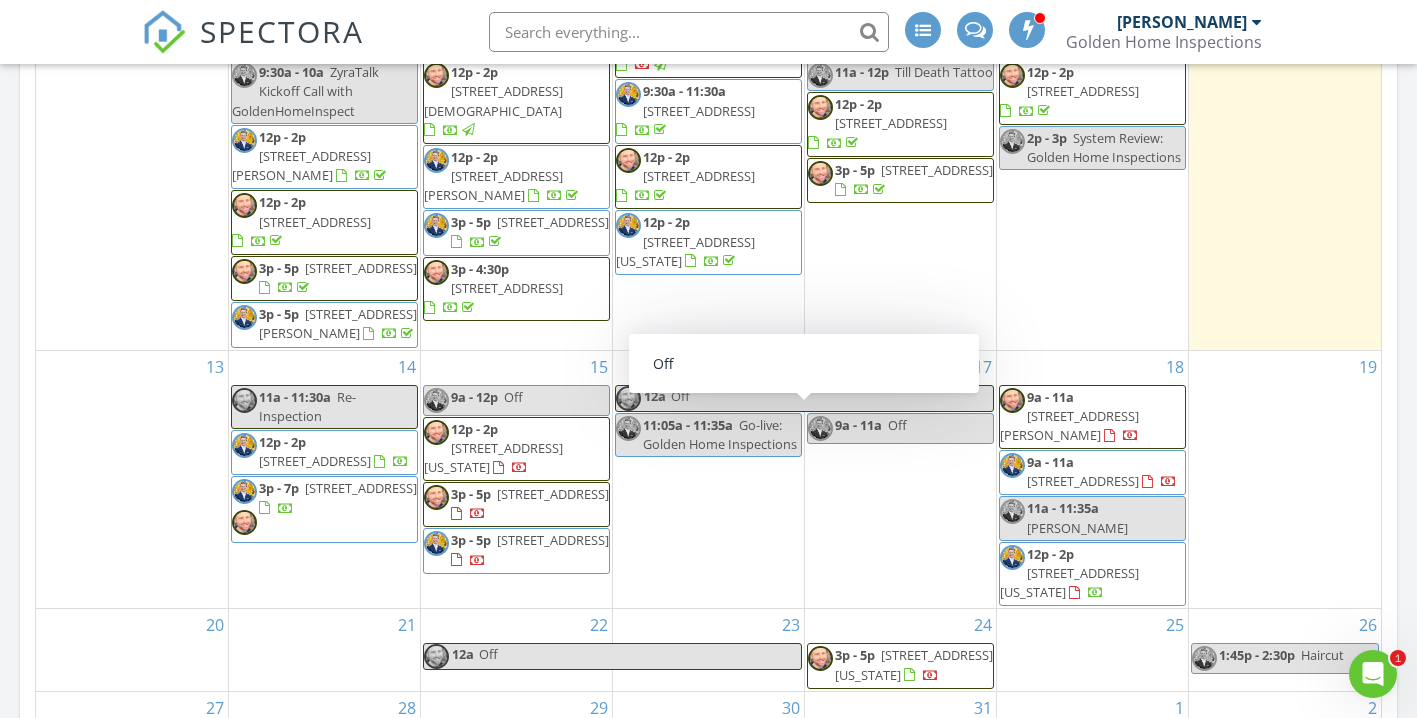 click 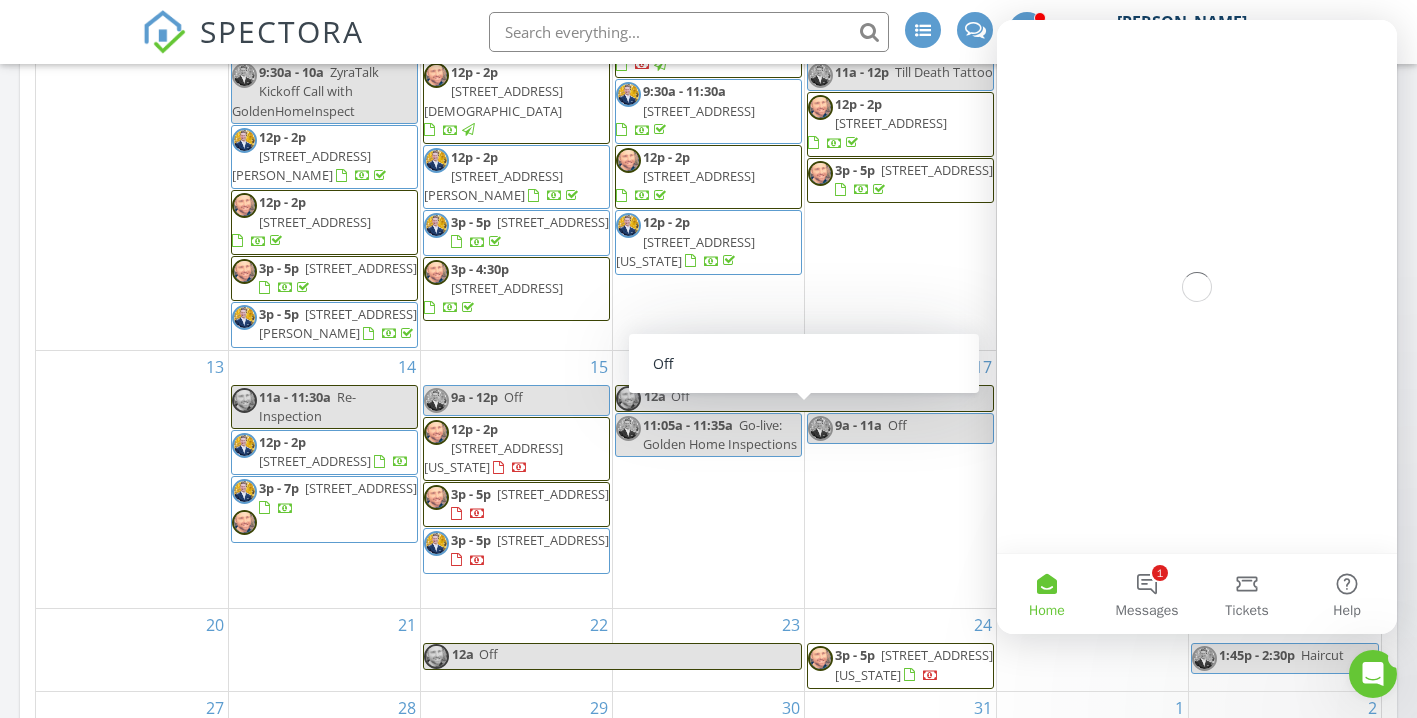 scroll, scrollTop: 0, scrollLeft: 0, axis: both 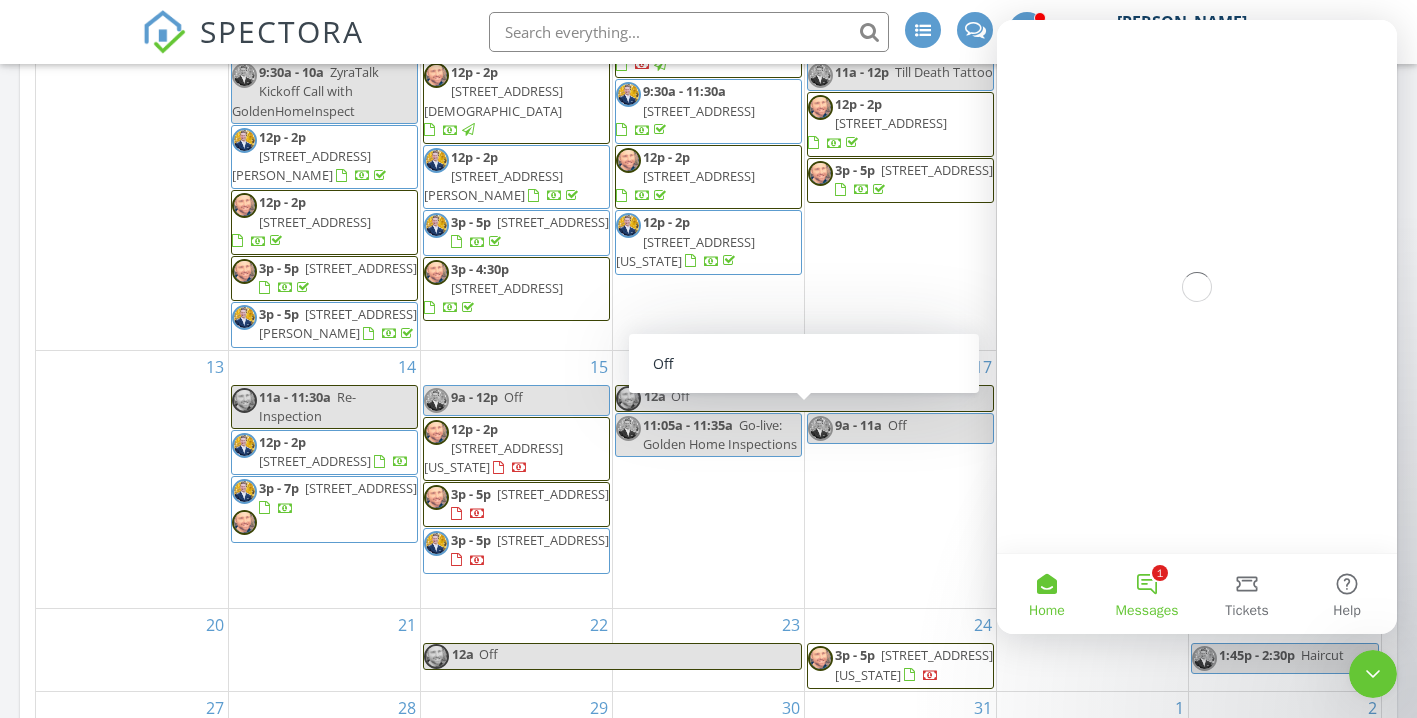 click on "1 Messages" at bounding box center [1147, 594] 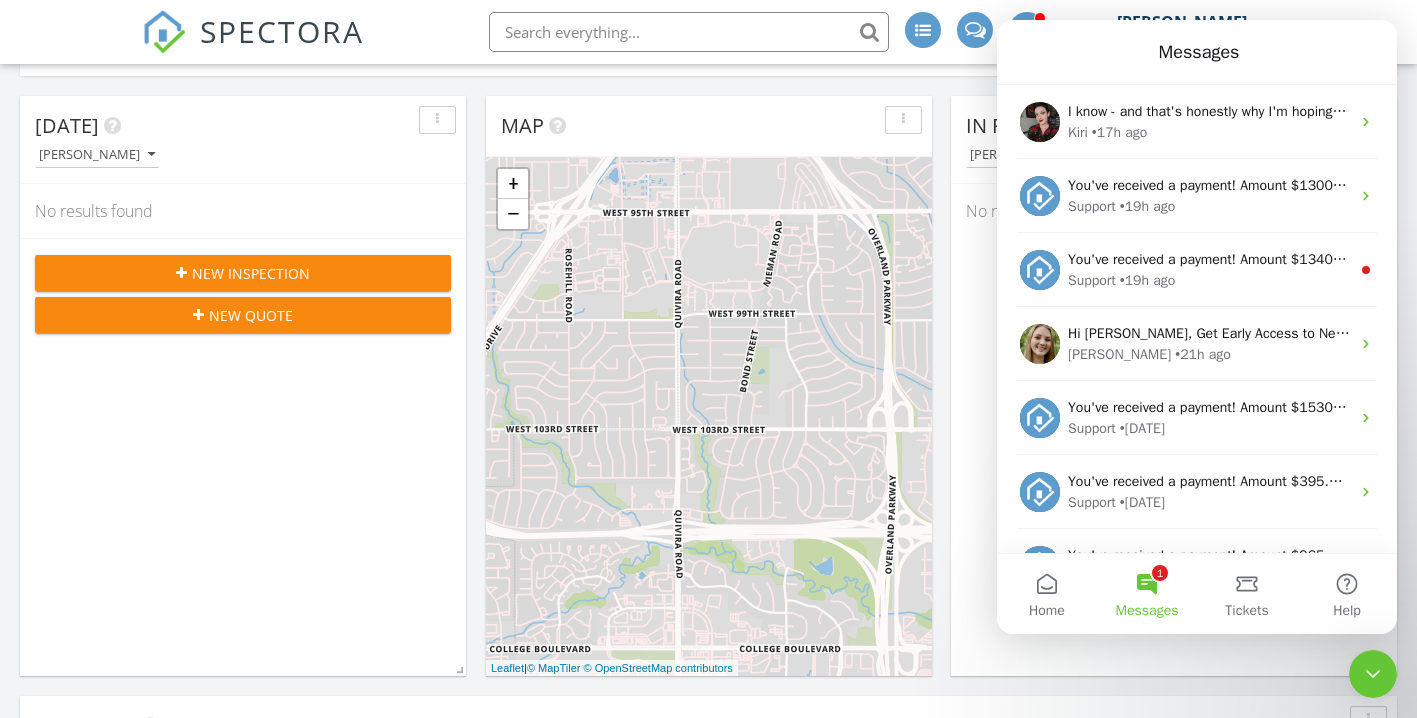 scroll, scrollTop: 84, scrollLeft: 0, axis: vertical 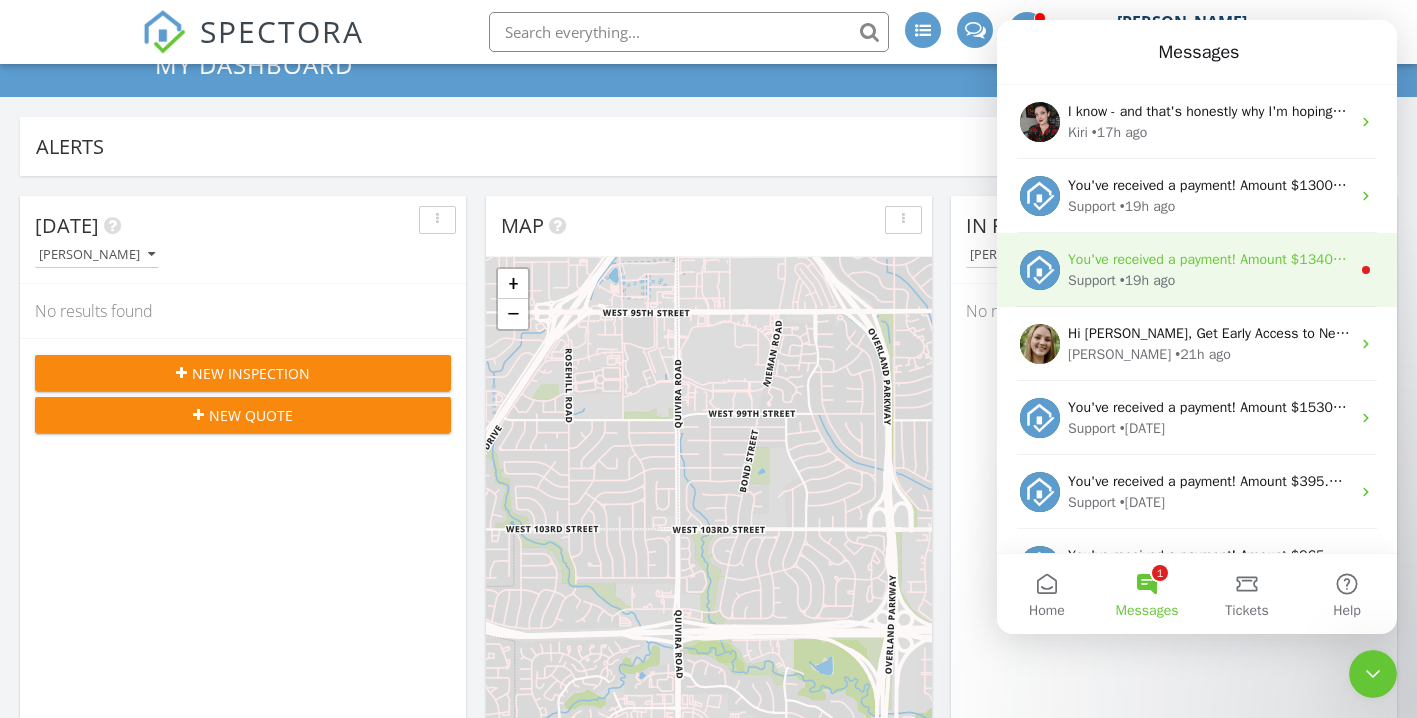 click on "You've received a payment!  Amount  $1340.00  Fee  $0.00  Net  $1340.00  Transaction #  pi_3RjnjgK7snlDGpRF1CNSkrKd  Inspection  [STREET_ADDRESS] Payouts to your bank or debit card occur on a daily basis. Each payment usually takes two business days to process. You can view your pending payout amount here. If you have any questions reach out on our chat bubble at [DOMAIN_NAME]." at bounding box center (2273, 259) 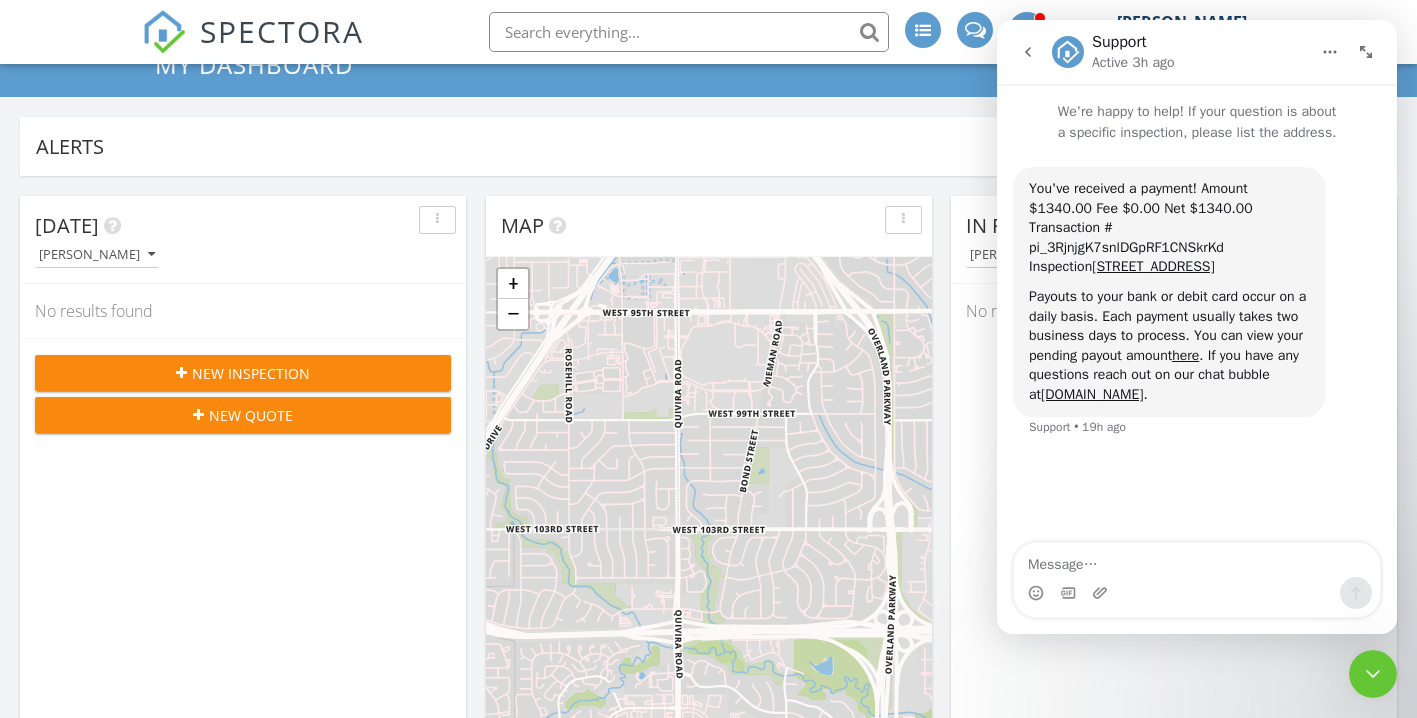 click 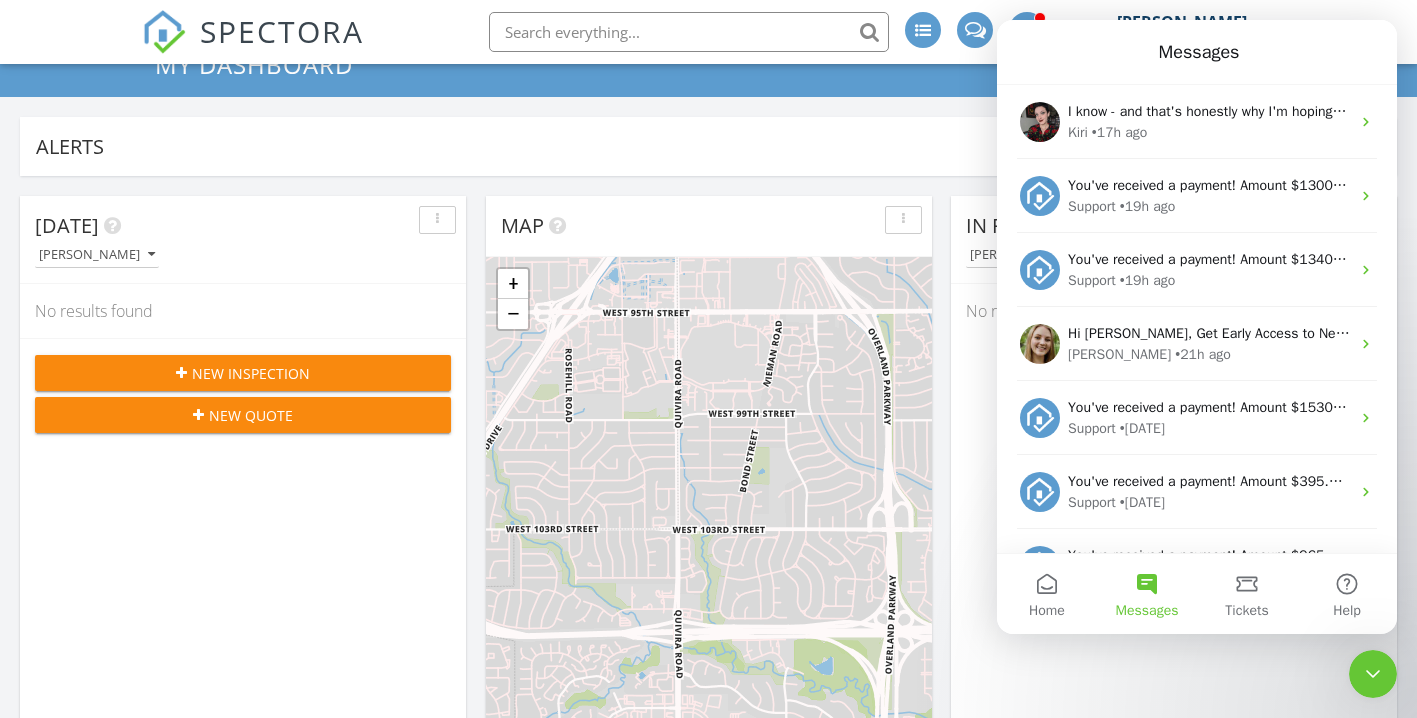 click 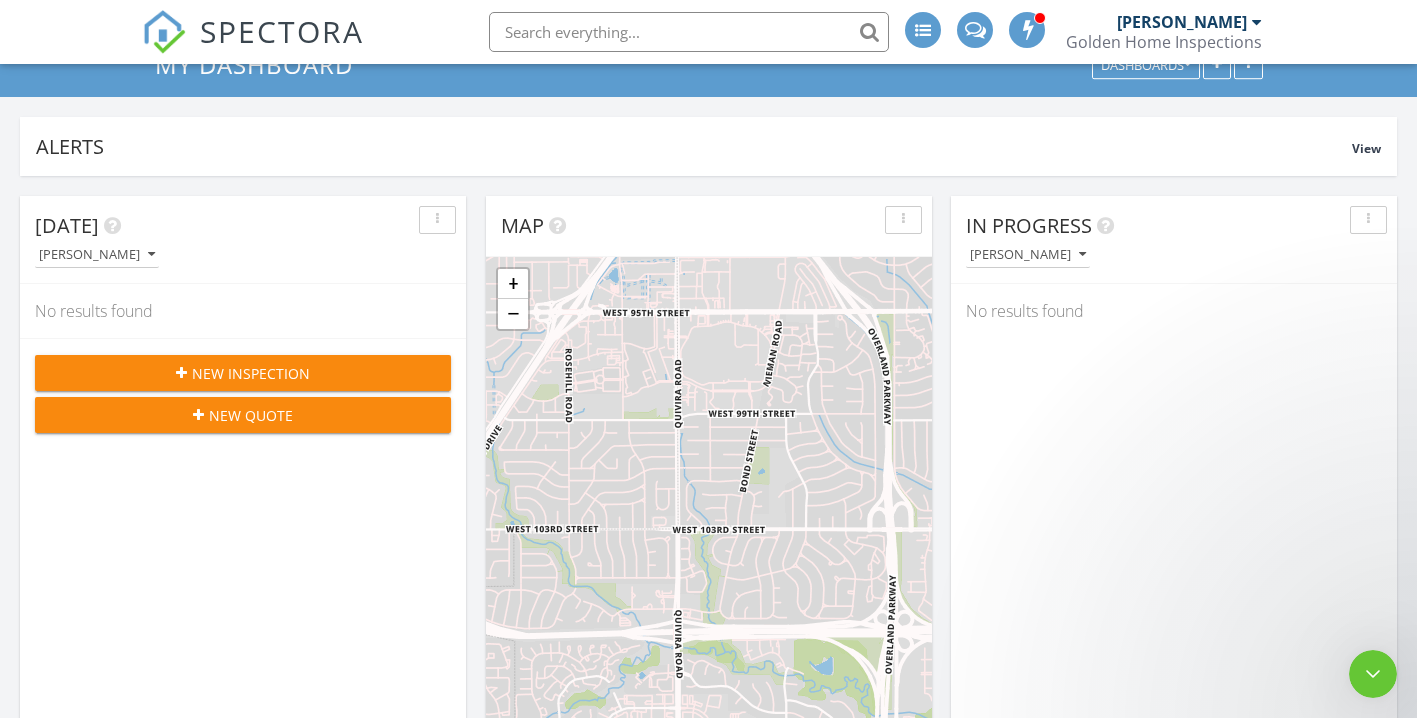 scroll, scrollTop: 0, scrollLeft: 0, axis: both 